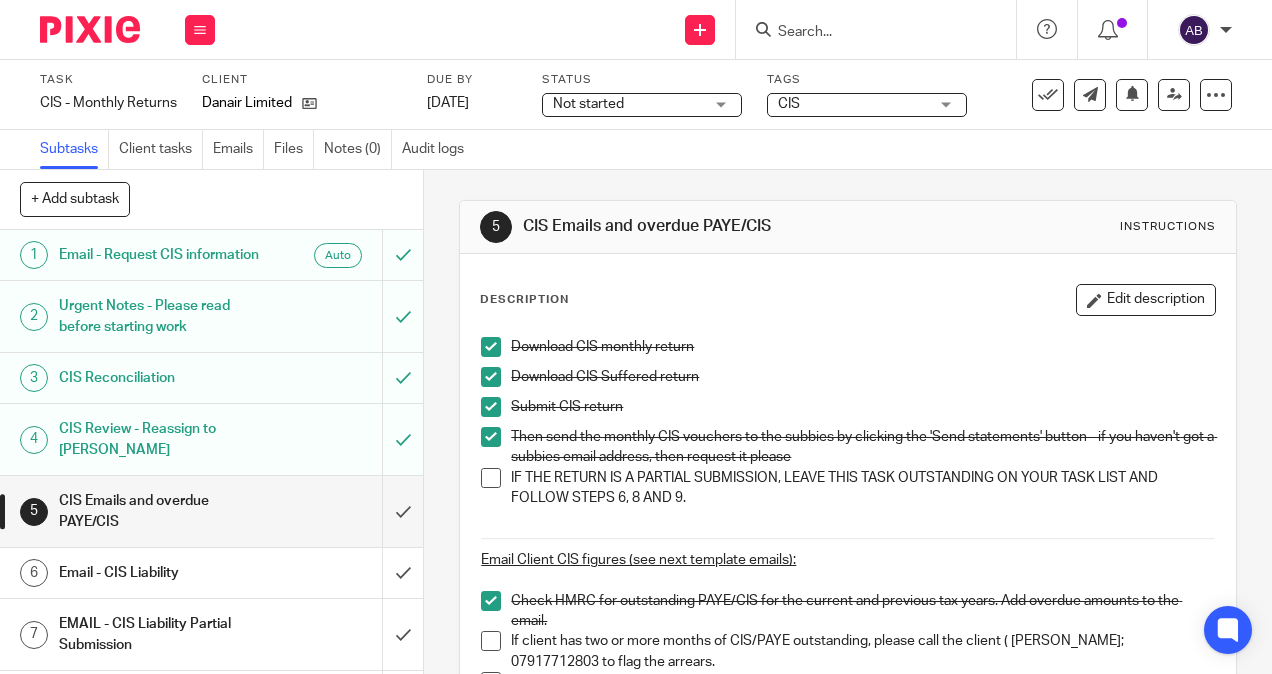 scroll, scrollTop: 0, scrollLeft: 0, axis: both 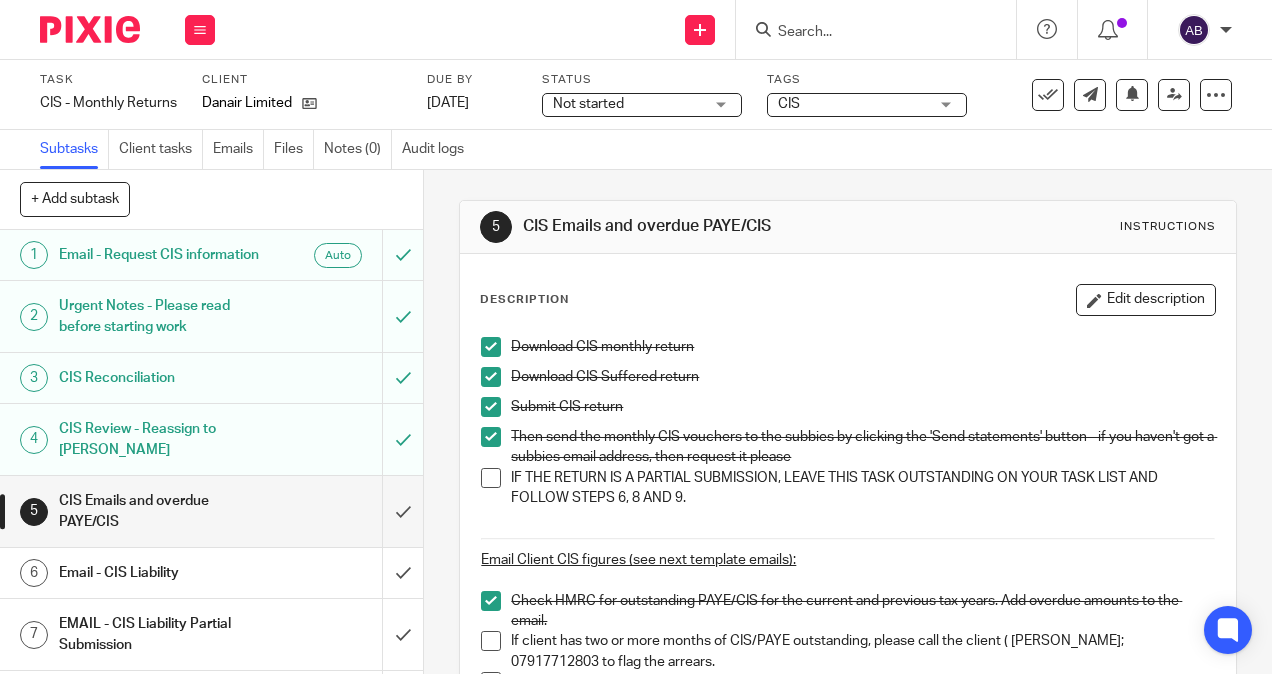 click at bounding box center [866, 33] 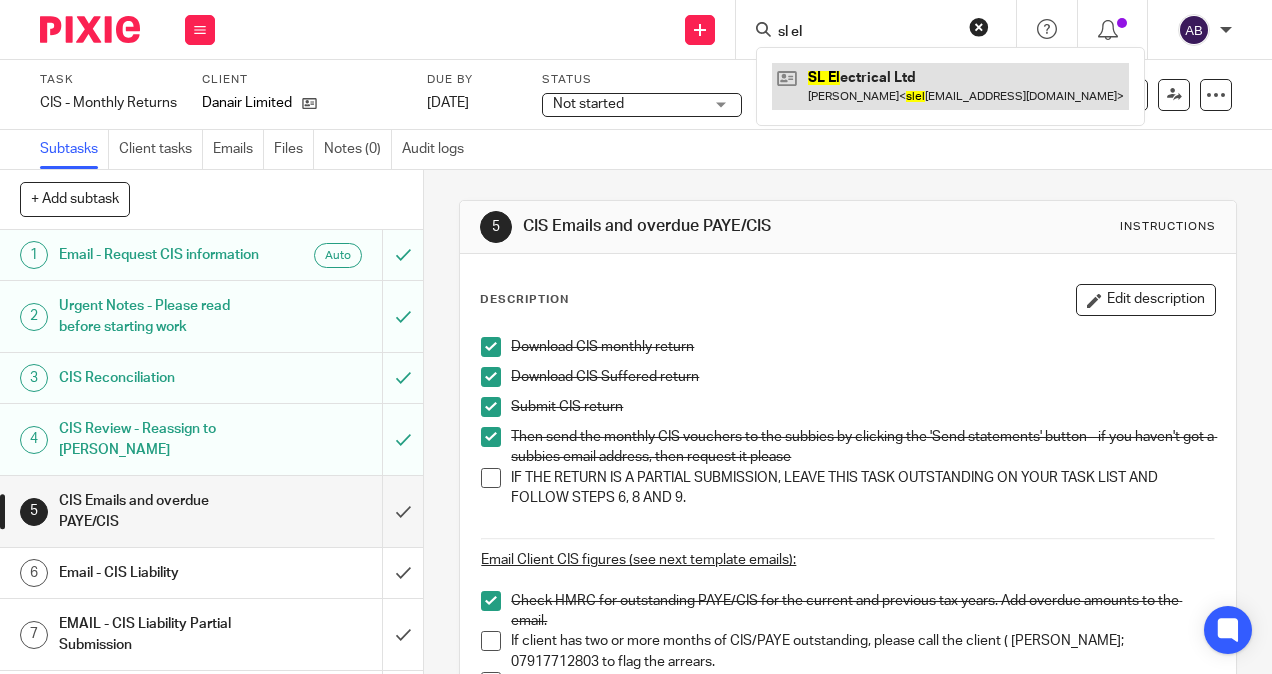 type on "sl el" 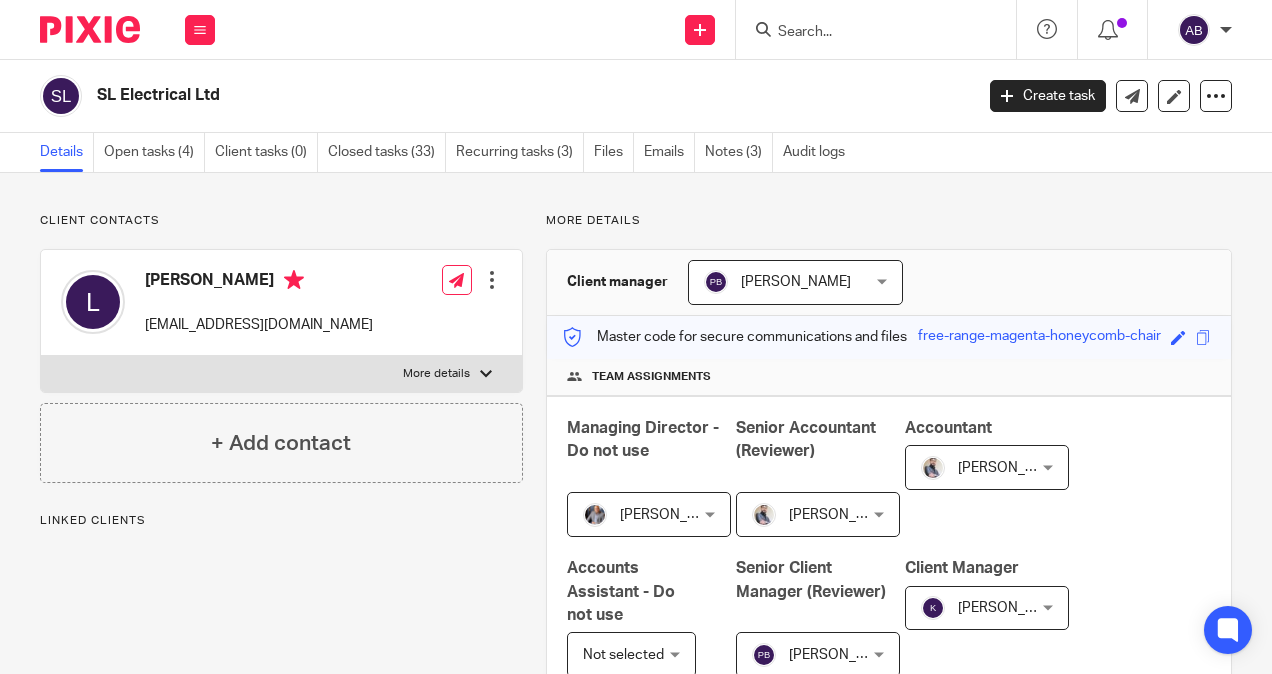 scroll, scrollTop: 0, scrollLeft: 0, axis: both 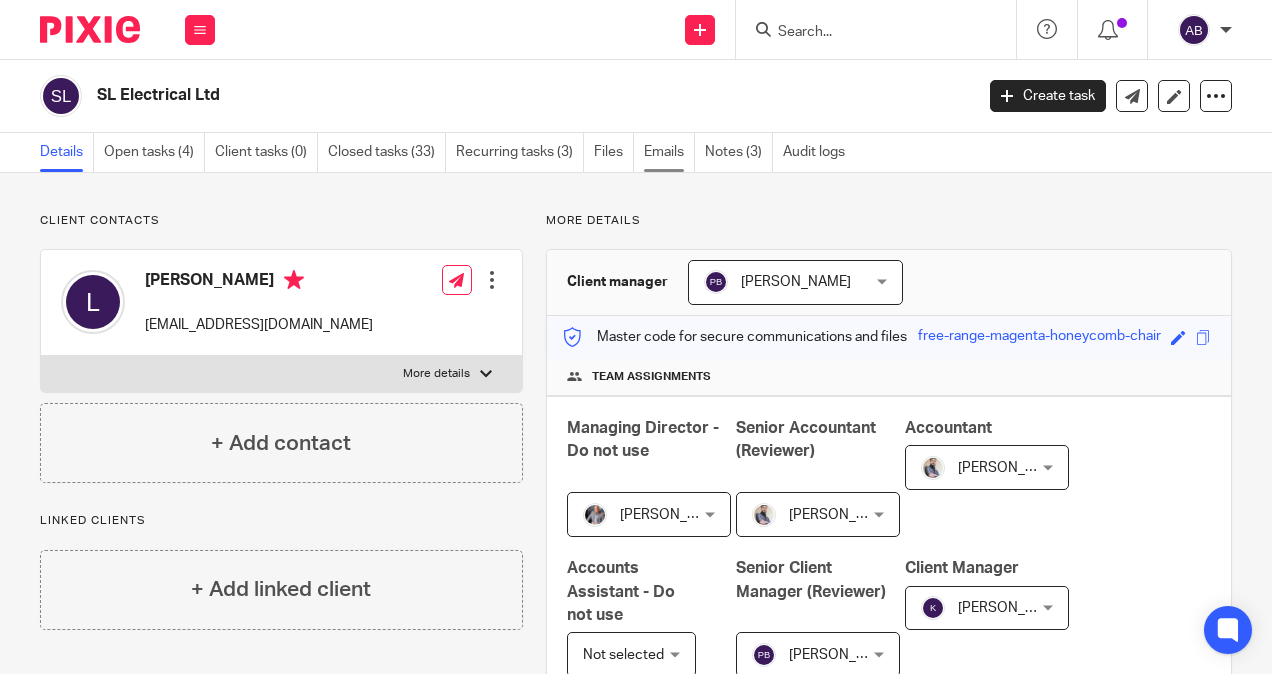 click on "Emails" at bounding box center (669, 152) 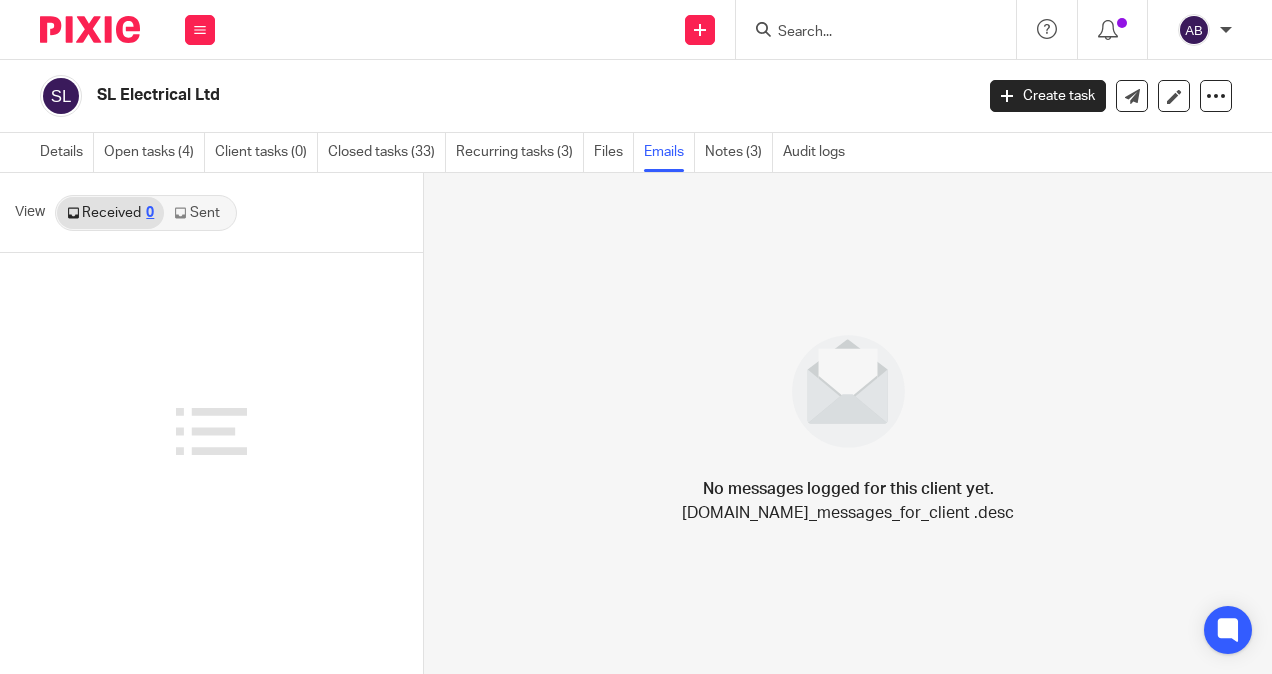 scroll, scrollTop: 0, scrollLeft: 0, axis: both 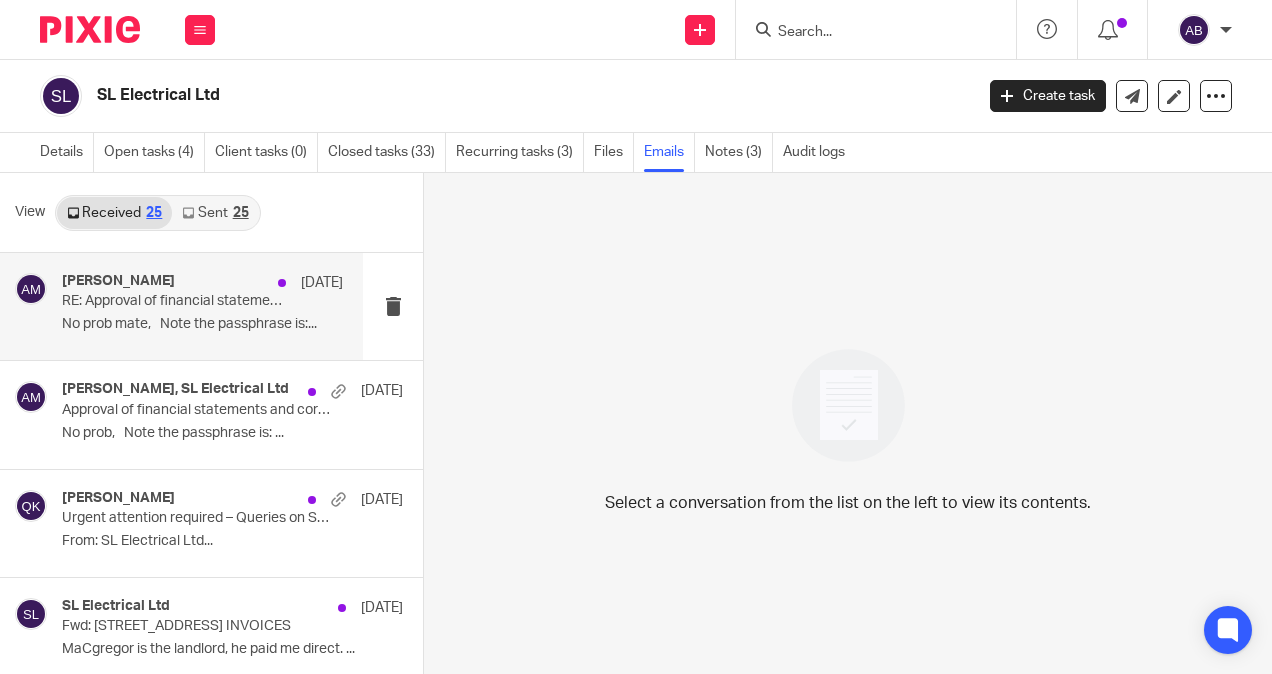 click on "No prob mate,      Note the passphrase is:..." at bounding box center [202, 324] 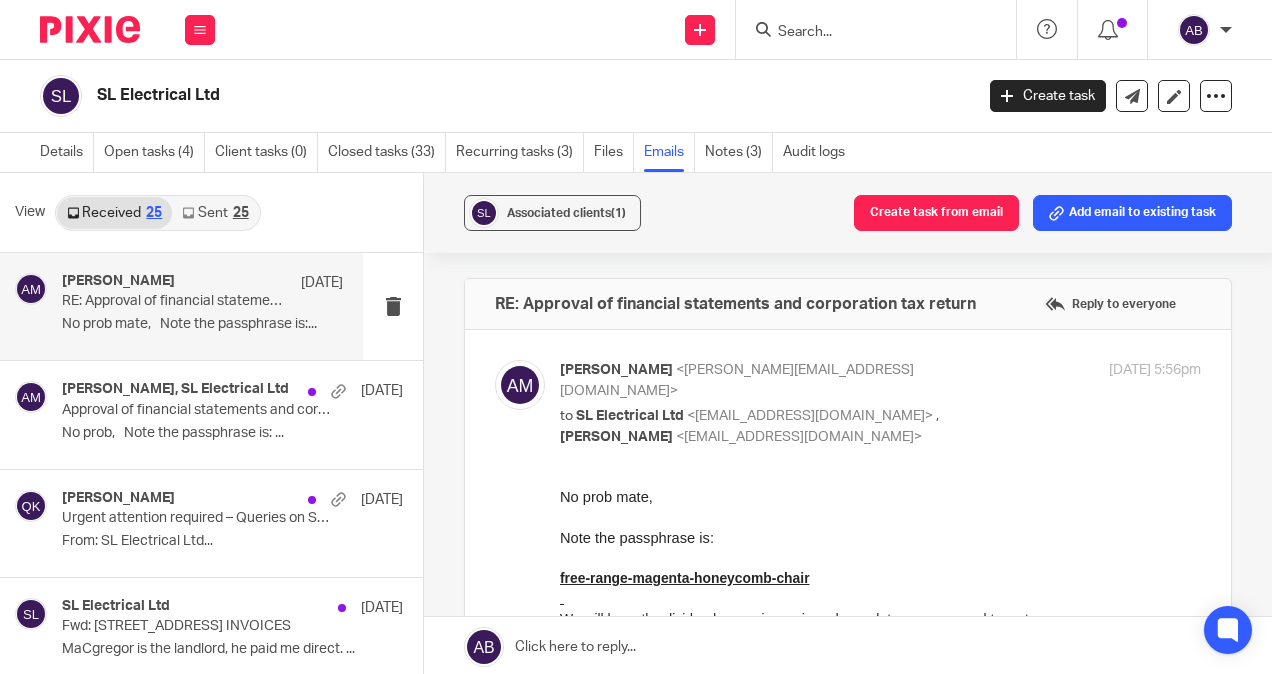 scroll, scrollTop: 0, scrollLeft: 0, axis: both 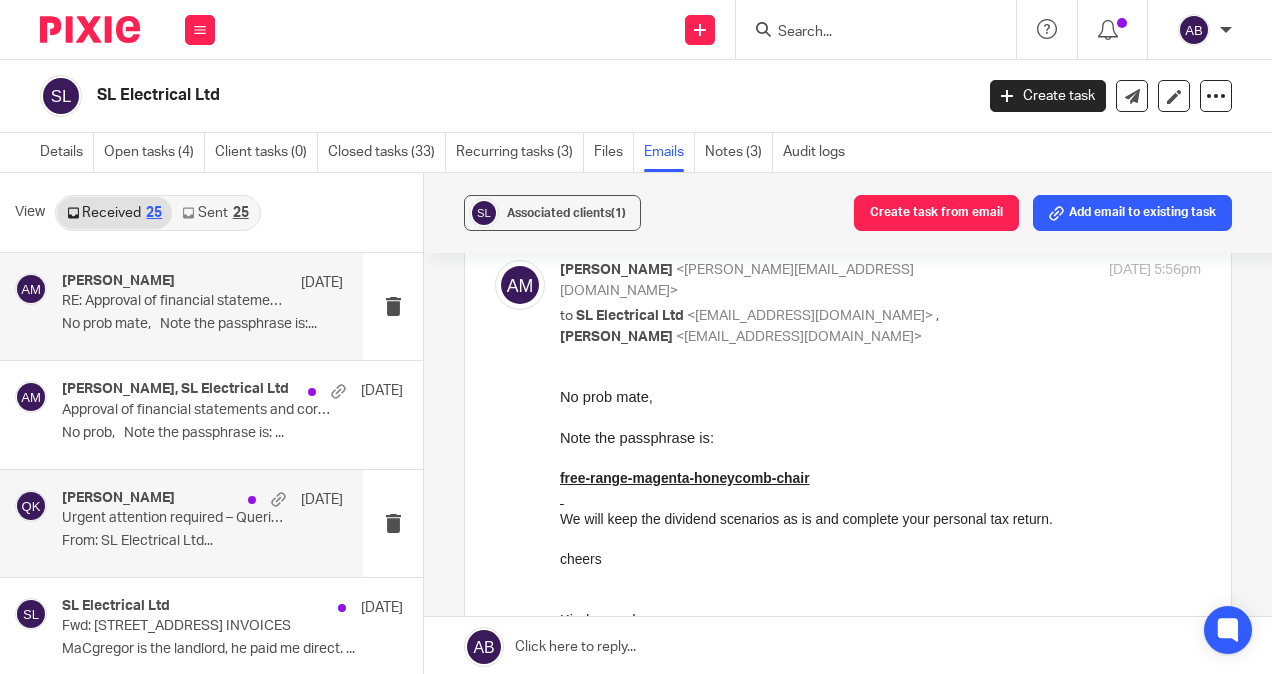 click on "From: SL Electrical Ltd..." at bounding box center [202, 541] 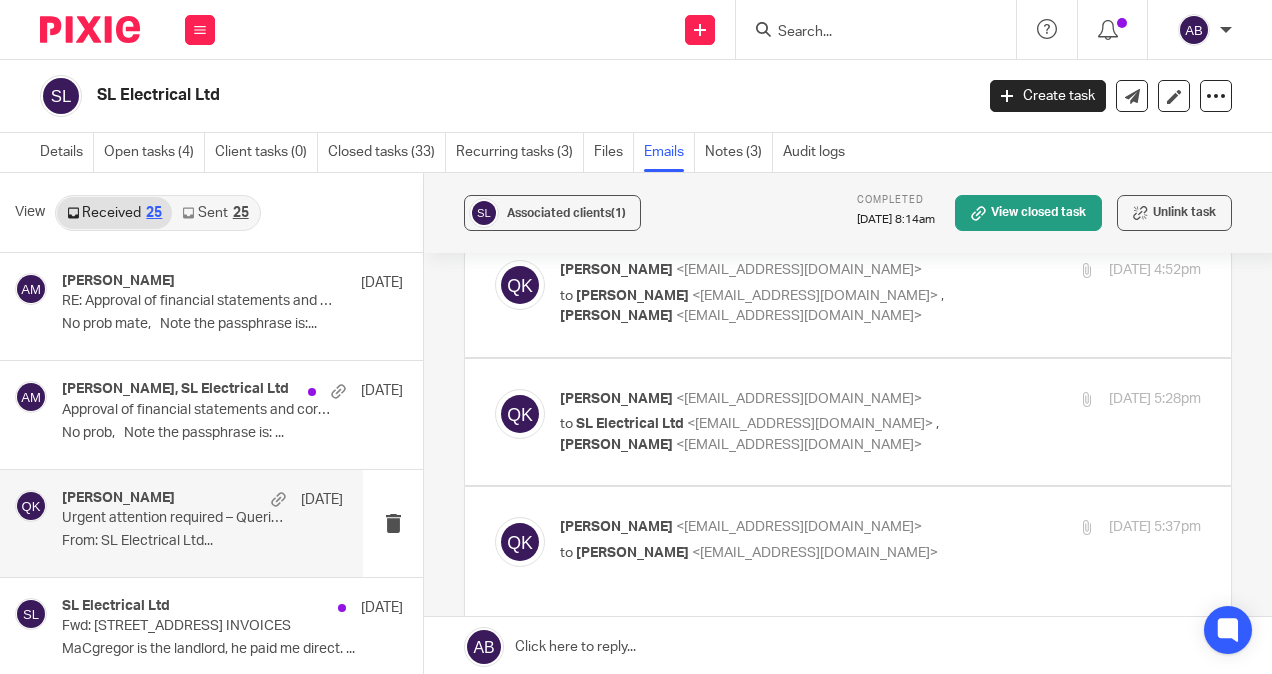 scroll, scrollTop: 0, scrollLeft: 0, axis: both 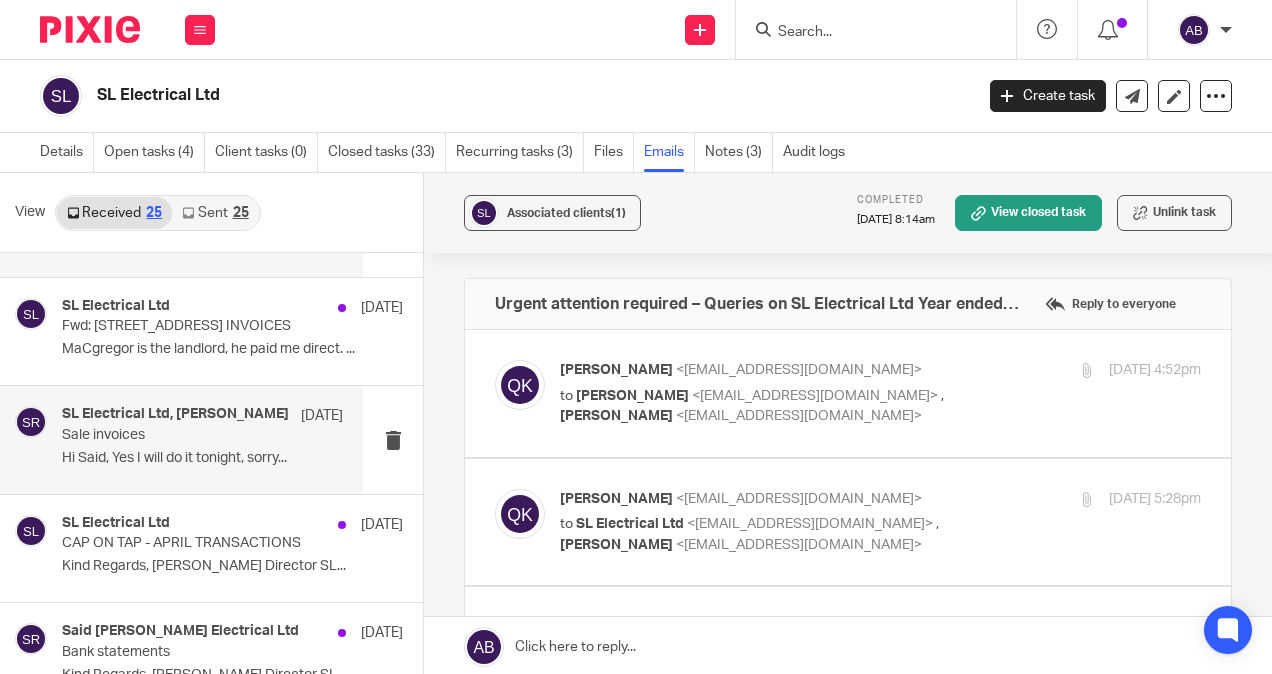 click on "Hi Said,     Yes I will do it tonight, sorry..." at bounding box center (202, 458) 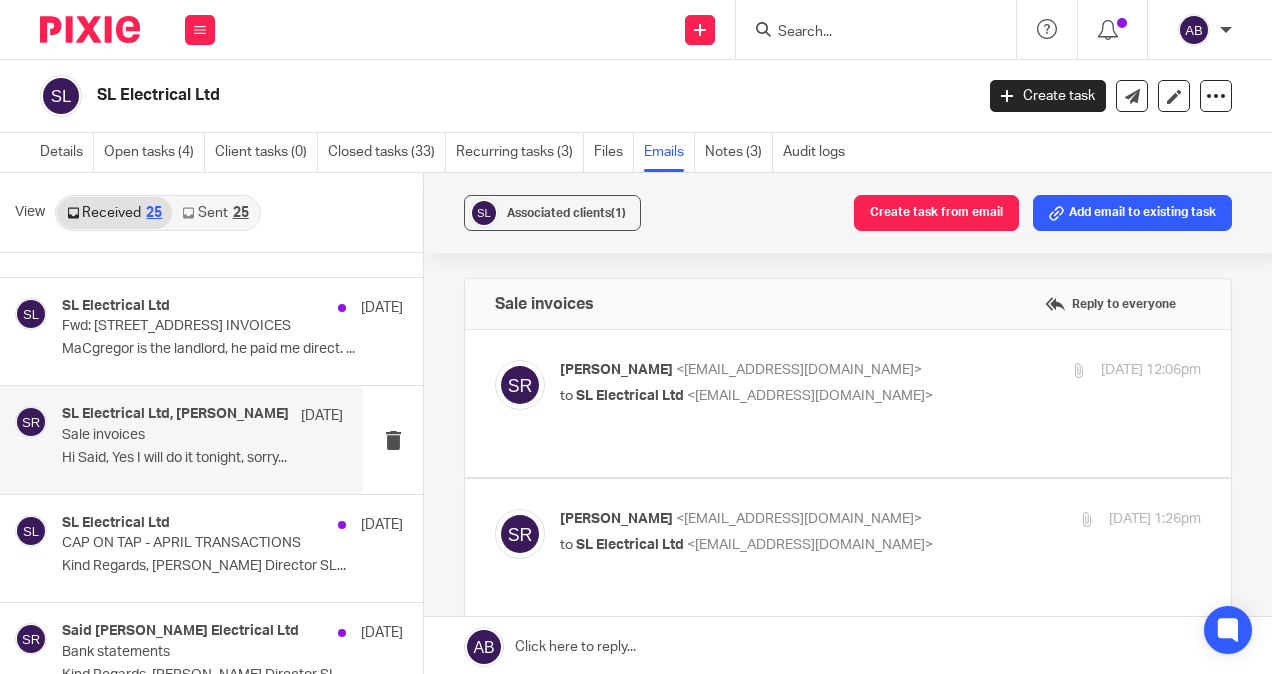 scroll, scrollTop: 0, scrollLeft: 0, axis: both 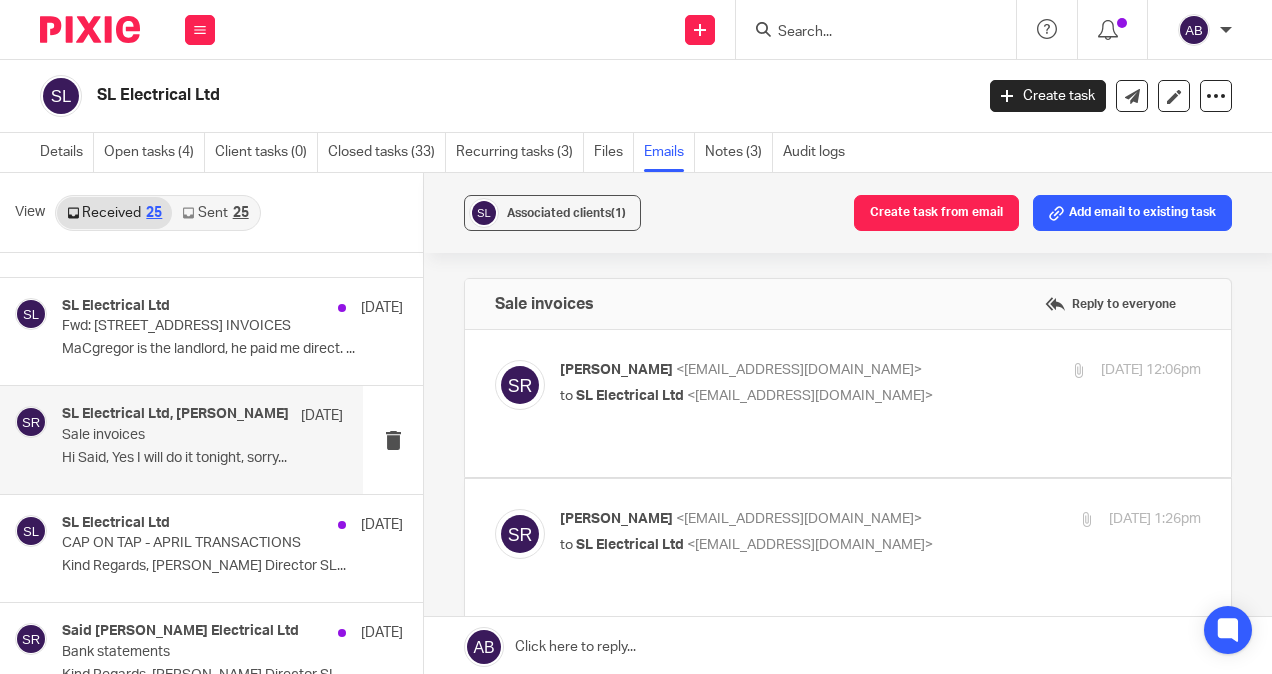 click on "to
SL Electrical Ltd
<slelectricalltd@outlook.com>" at bounding box center [773, 396] 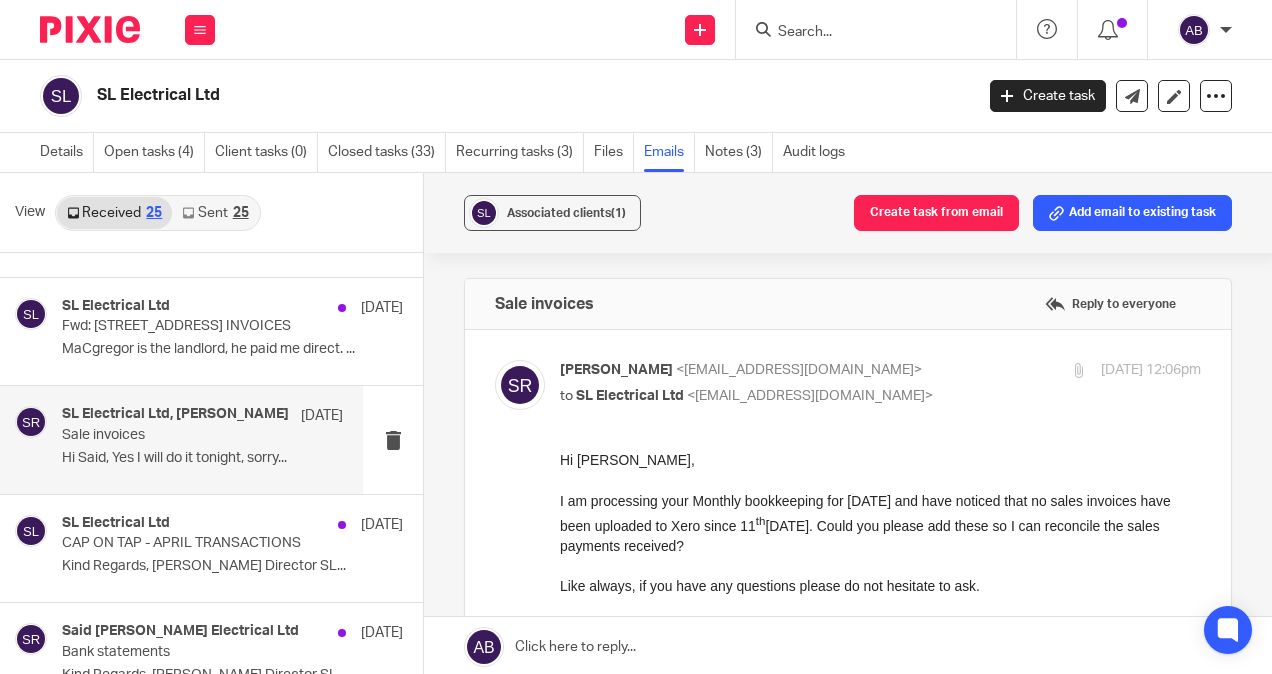 scroll, scrollTop: 0, scrollLeft: 0, axis: both 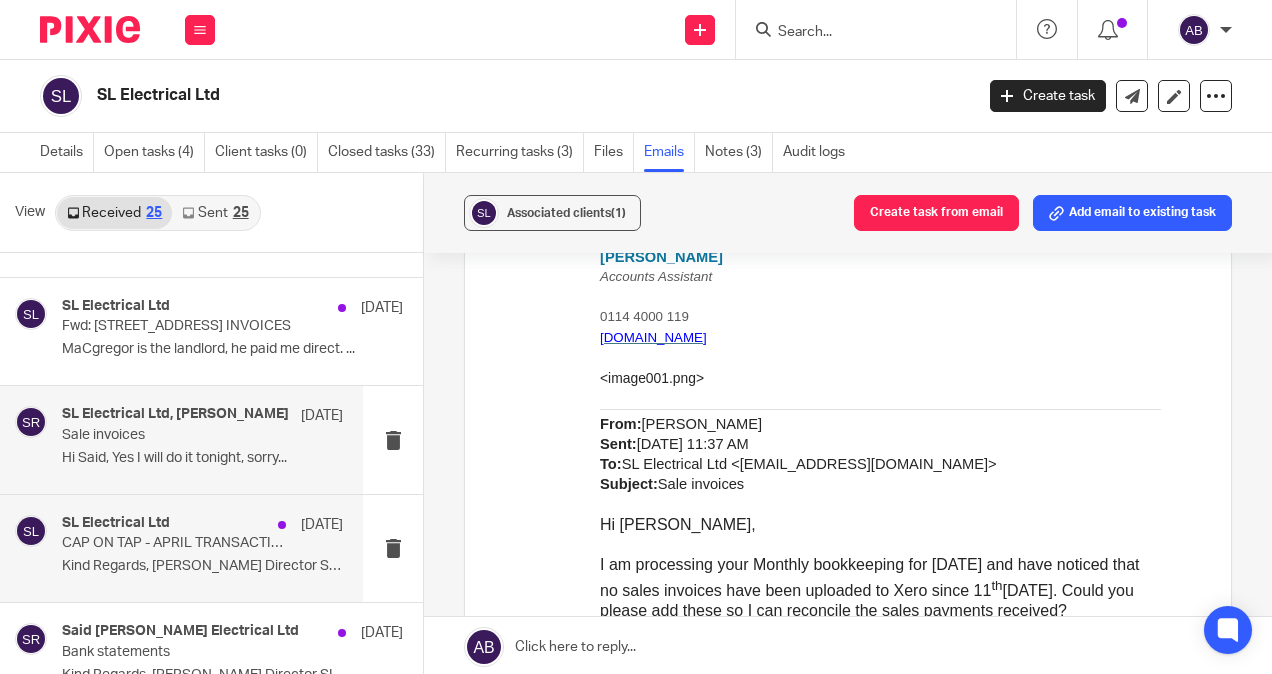 click on "Kind Regards,     Luke McCabe   Director  SL..." at bounding box center [202, 566] 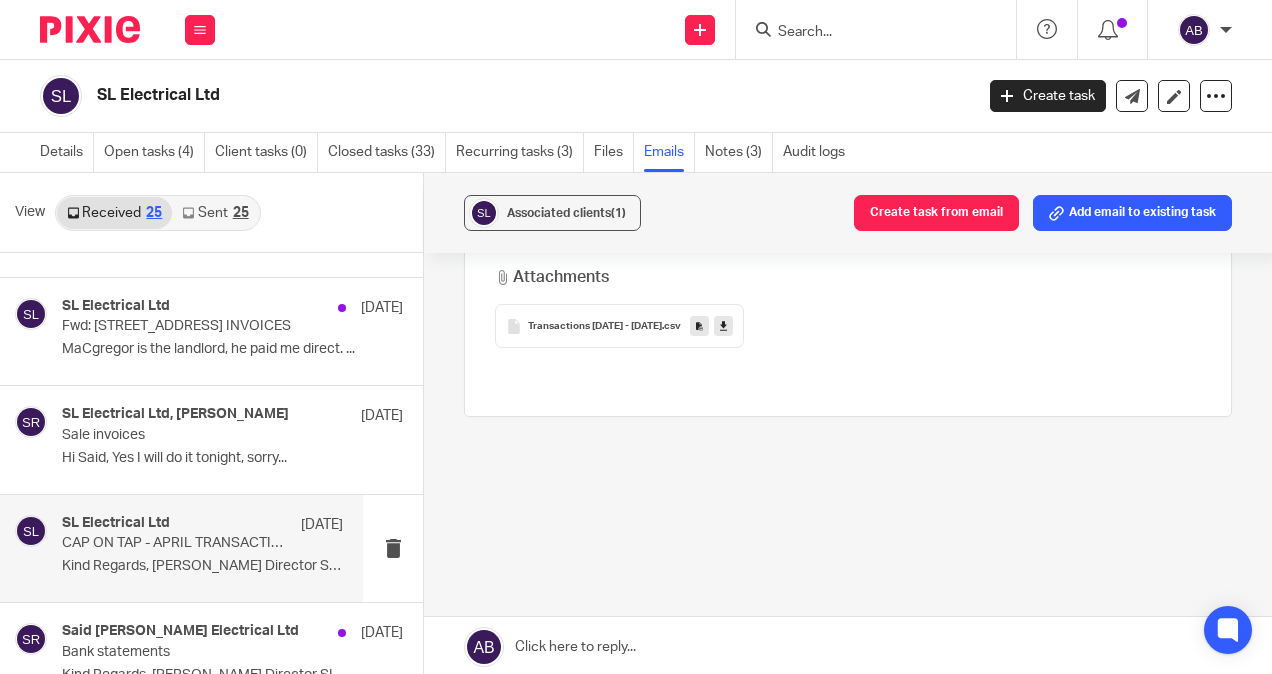 scroll, scrollTop: 0, scrollLeft: 0, axis: both 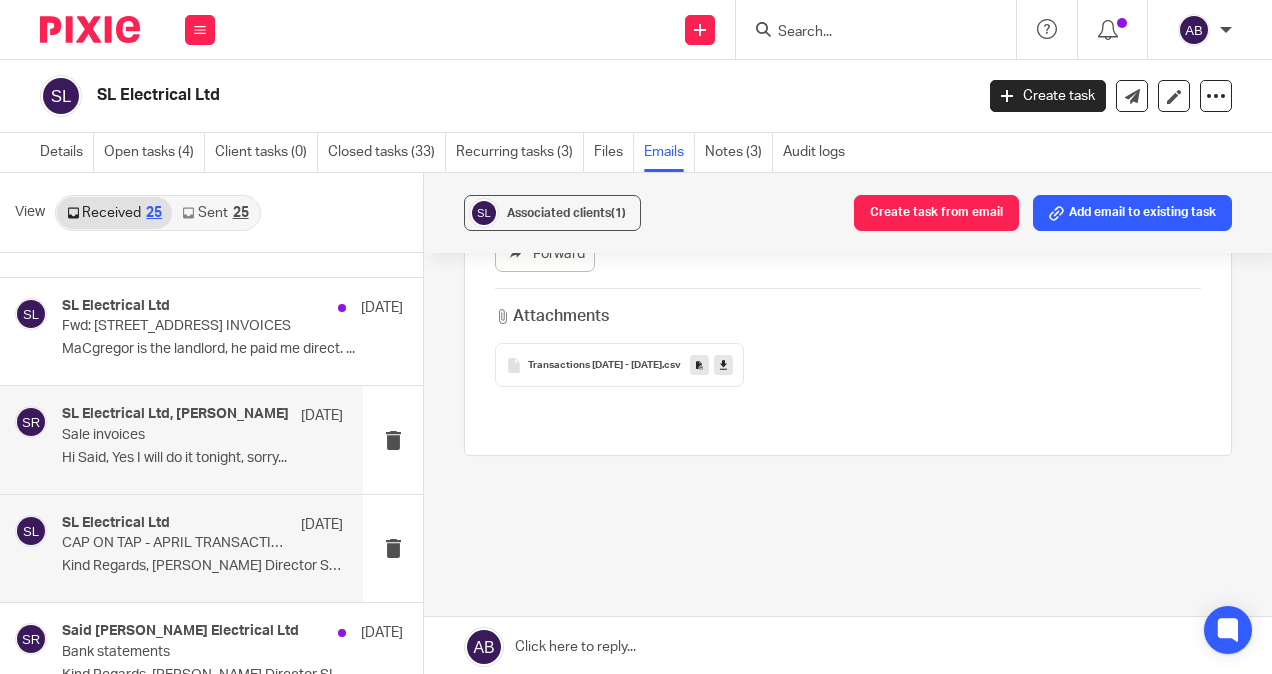 click on "Hi Said,     Yes I will do it tonight, sorry..." at bounding box center (202, 458) 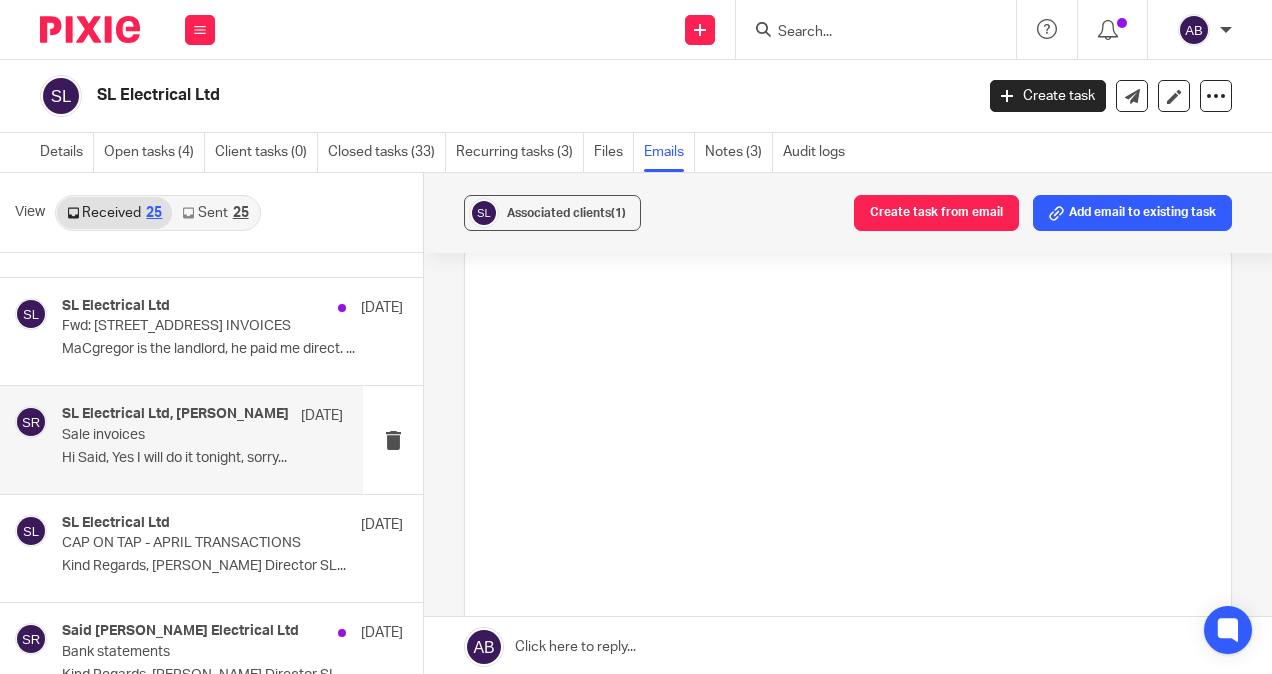 scroll, scrollTop: 0, scrollLeft: 0, axis: both 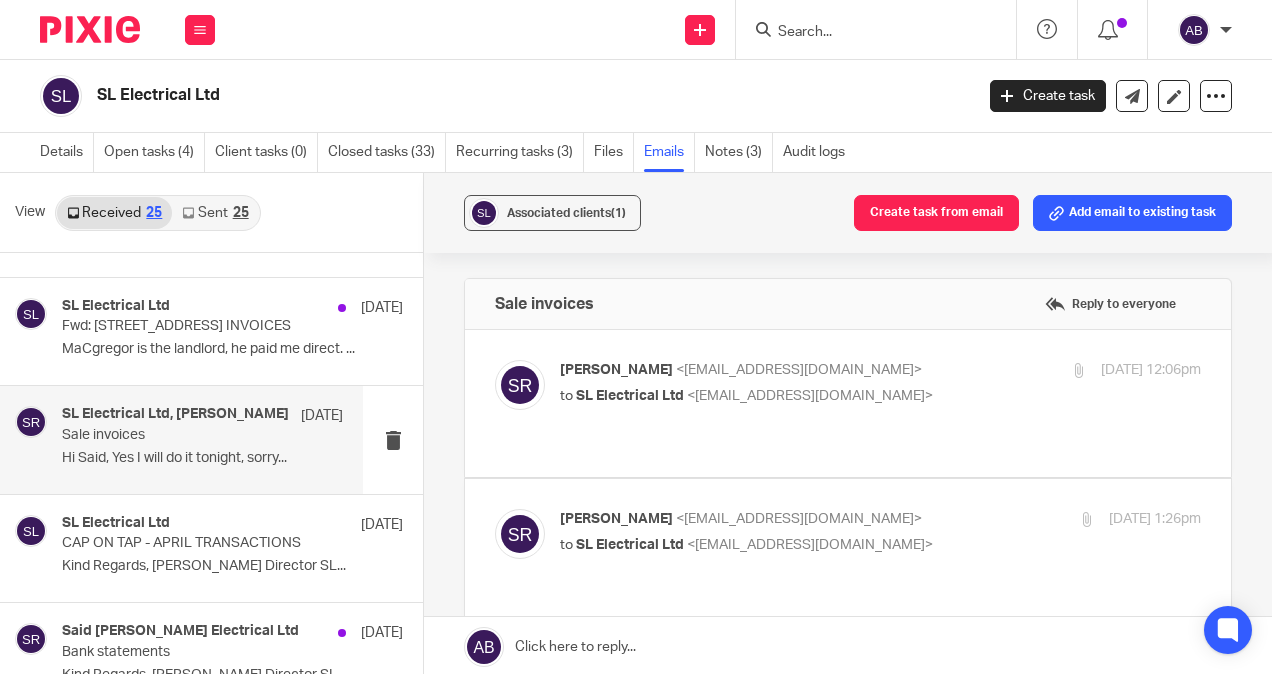 click on "[PERSON_NAME]
<[EMAIL_ADDRESS][DOMAIN_NAME]>" at bounding box center [773, 370] 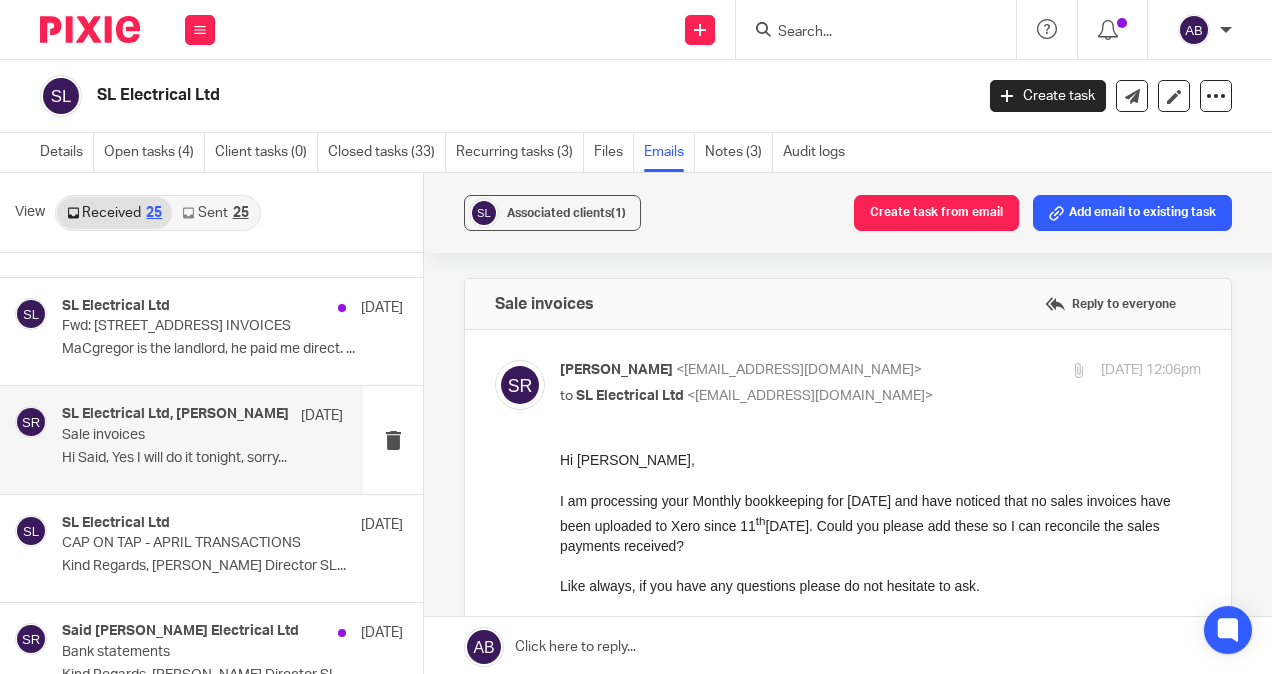 scroll, scrollTop: 0, scrollLeft: 0, axis: both 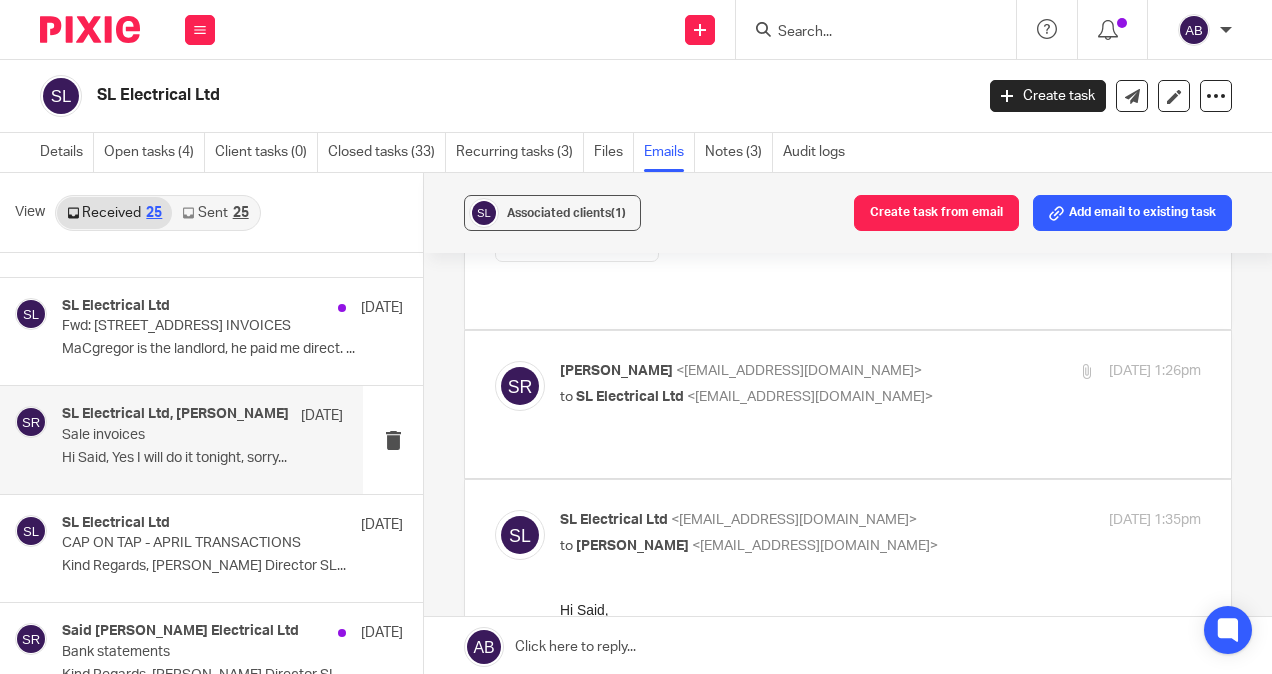 click on "to
SL Electrical Ltd
<slelectricalltd@outlook.com>" at bounding box center (773, 397) 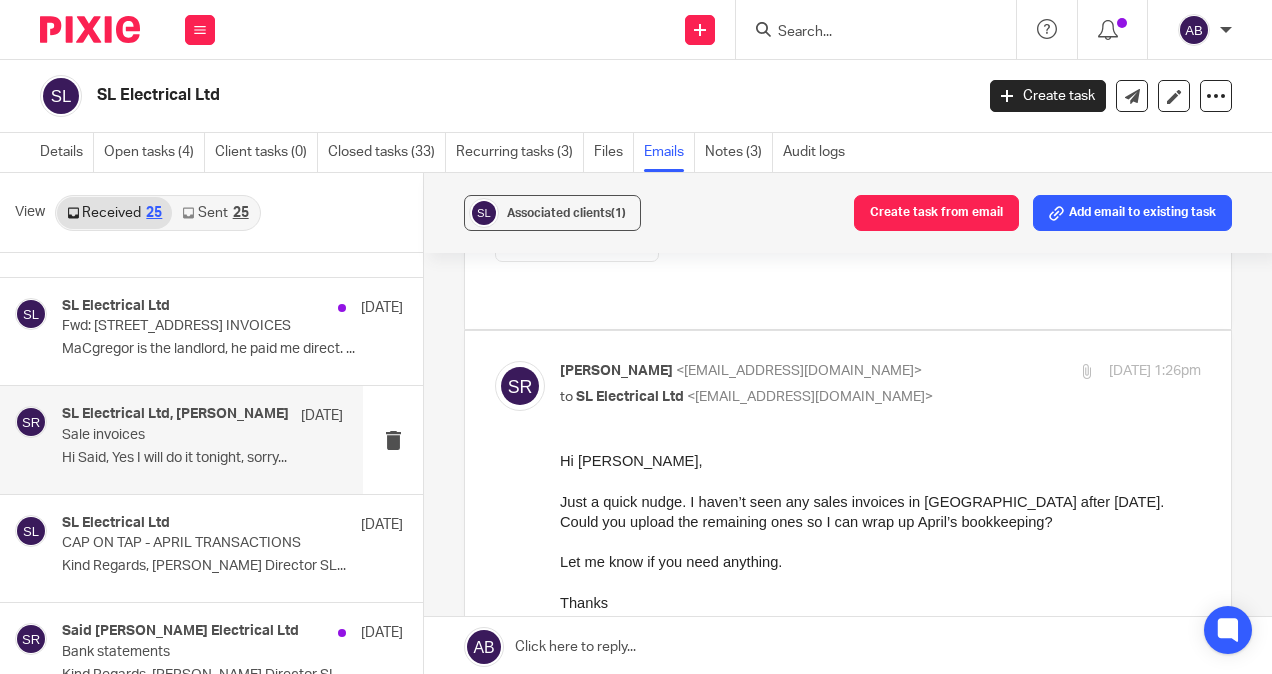 scroll, scrollTop: 0, scrollLeft: 0, axis: both 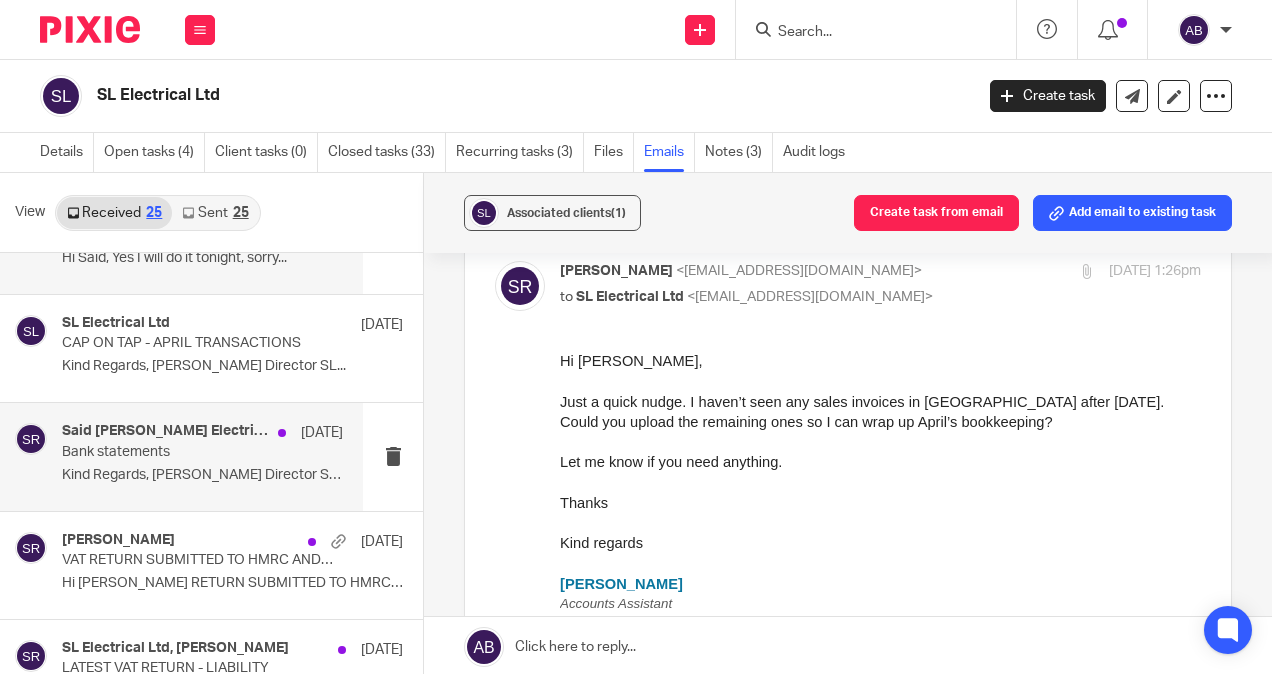 click on "Kind Regards,     Luke McCabe   Director  SL..." at bounding box center [202, 475] 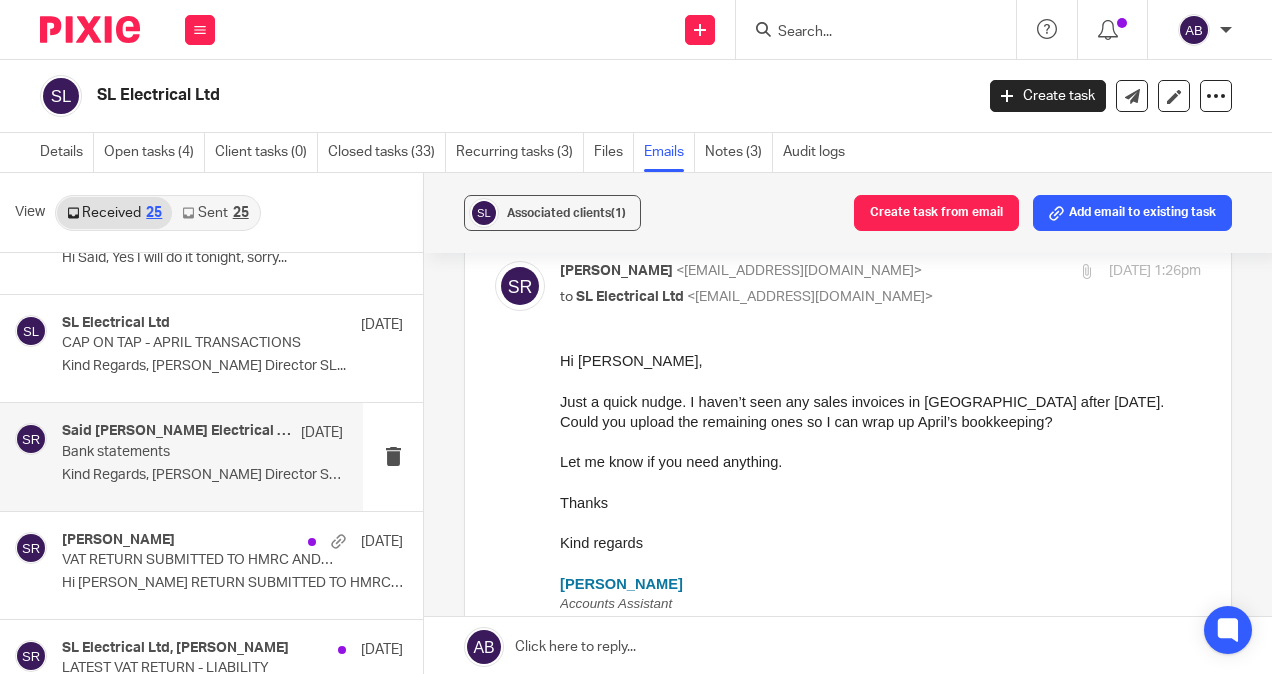 scroll, scrollTop: 0, scrollLeft: 0, axis: both 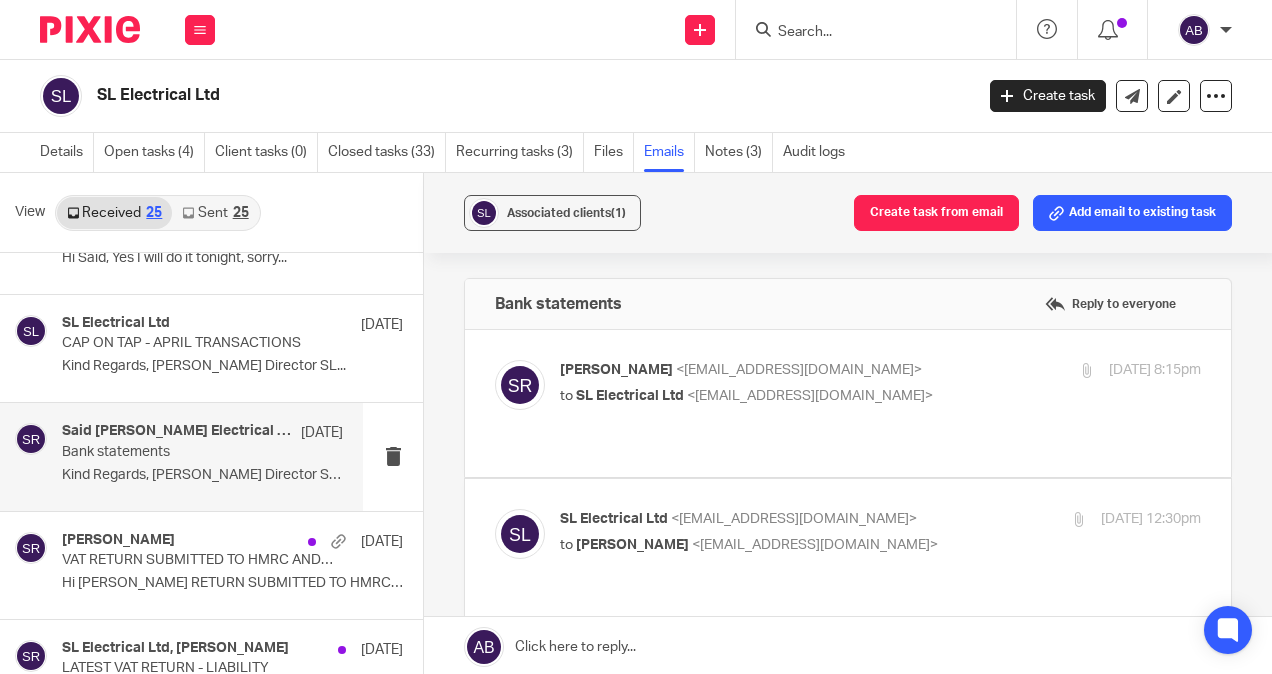 click on "to
SL Electrical Ltd
<slelectricalltd@outlook.com>" at bounding box center (773, 396) 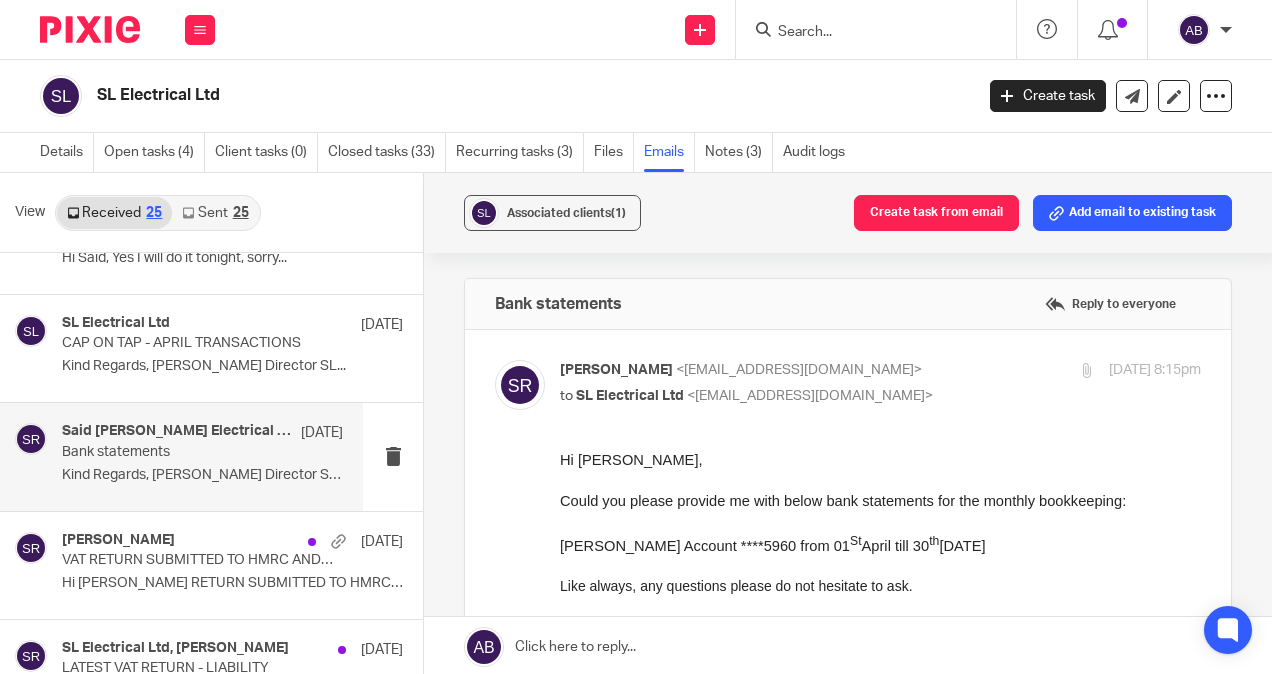 scroll, scrollTop: 0, scrollLeft: 0, axis: both 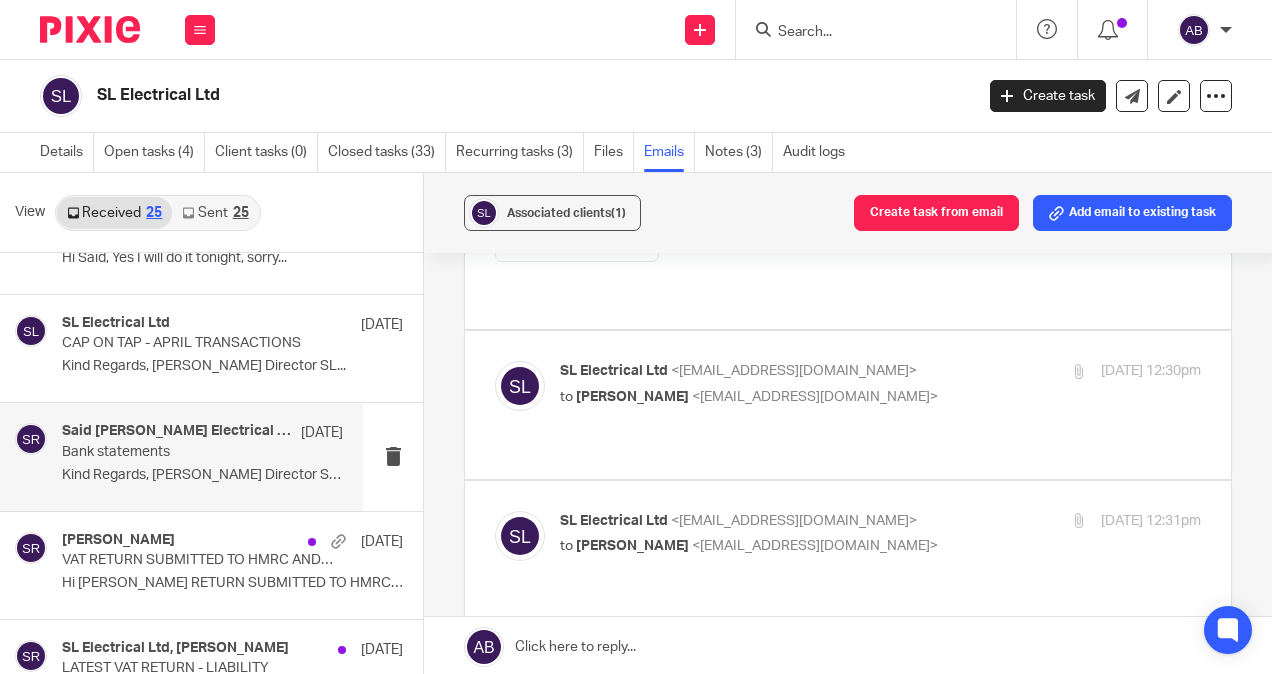 click on "to
Said Rahim
<said@togetherwecount.co.uk>" at bounding box center [773, 397] 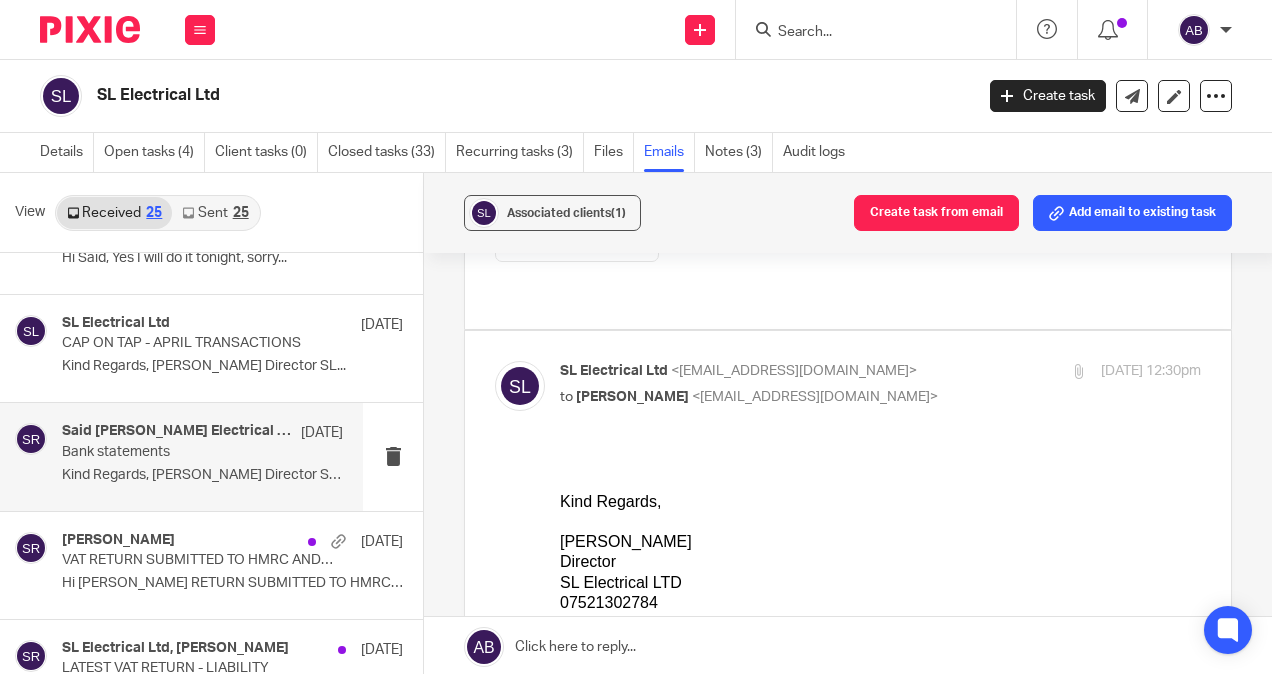 scroll, scrollTop: 0, scrollLeft: 0, axis: both 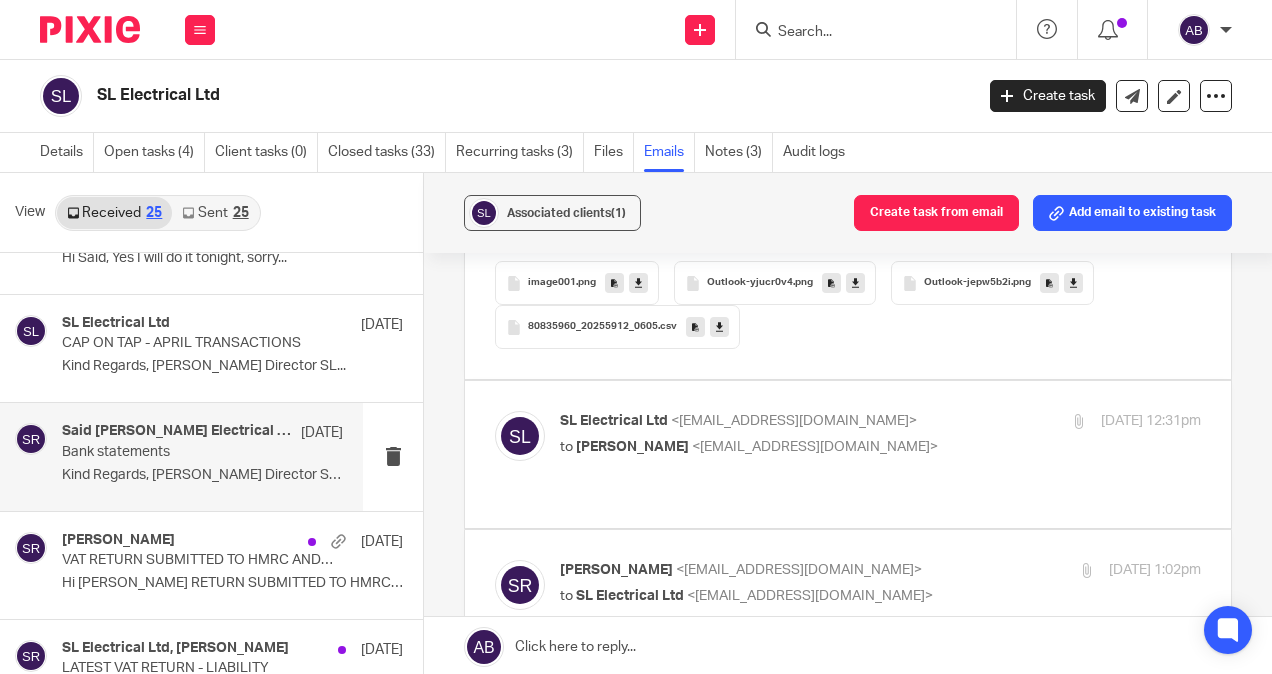 click on "to
Said Rahim
<said@togetherwecount.co.uk>" at bounding box center (773, 447) 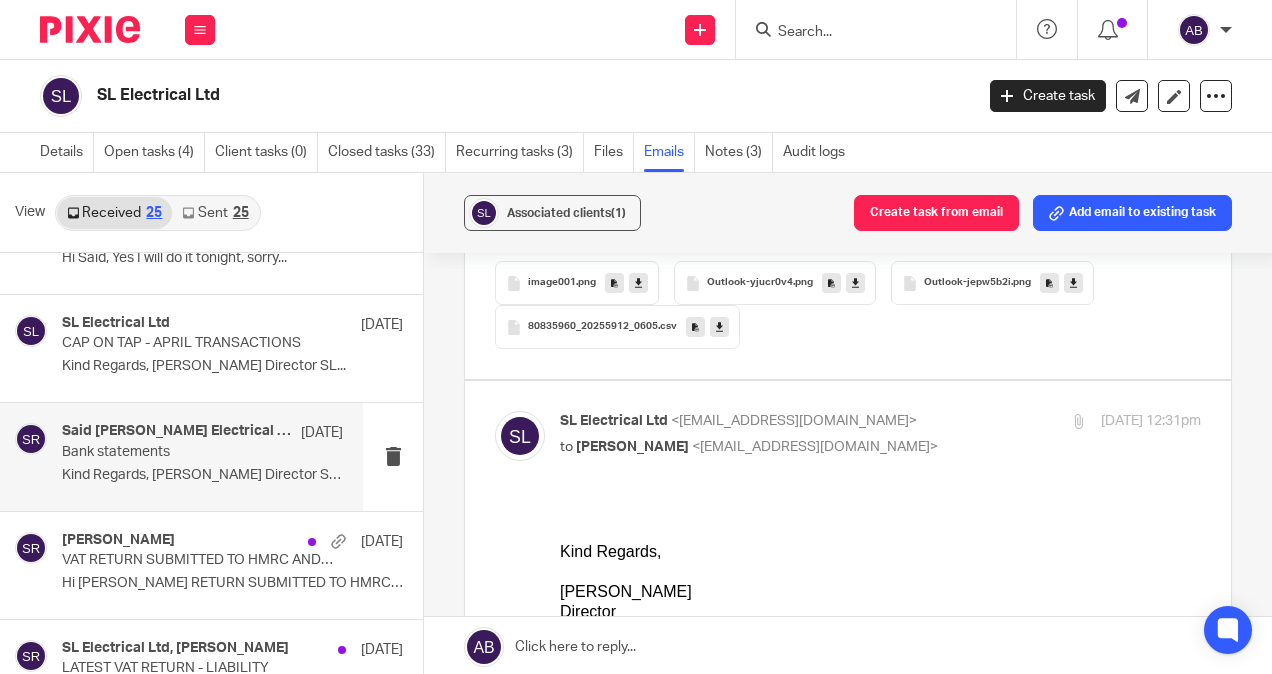 scroll, scrollTop: 0, scrollLeft: 0, axis: both 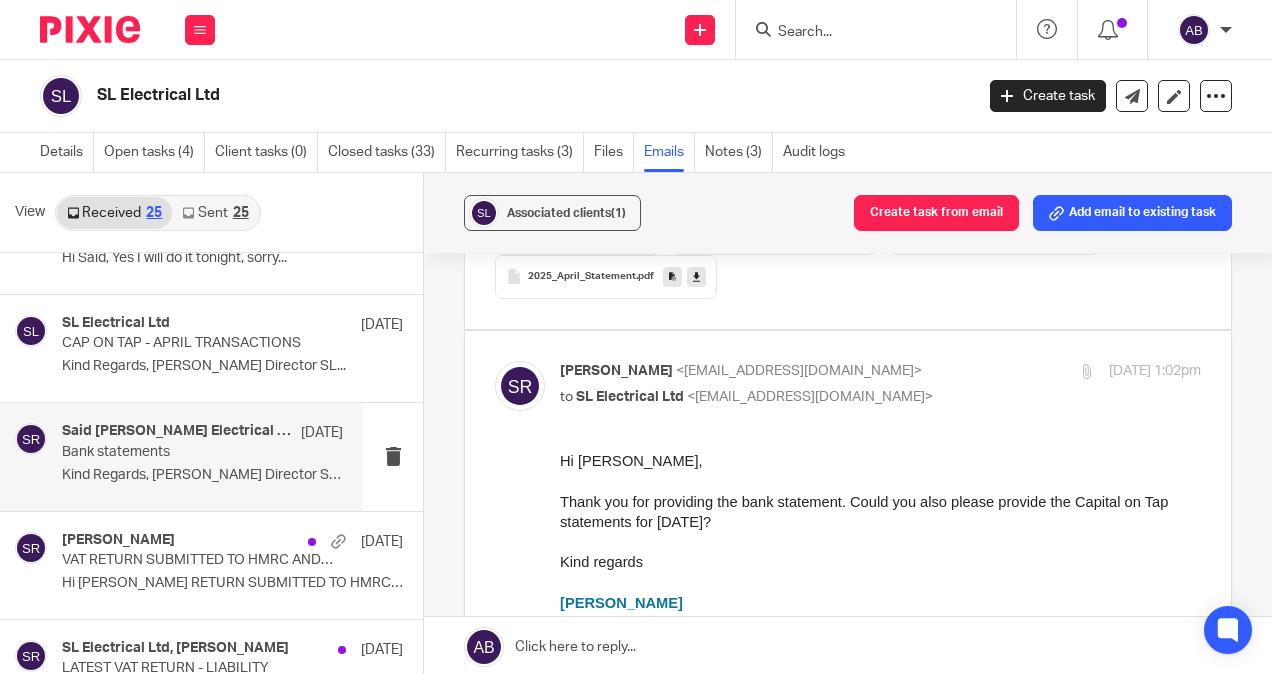 click on "to
SL Electrical Ltd
<slelectricalltd@outlook.com>" at bounding box center [773, 397] 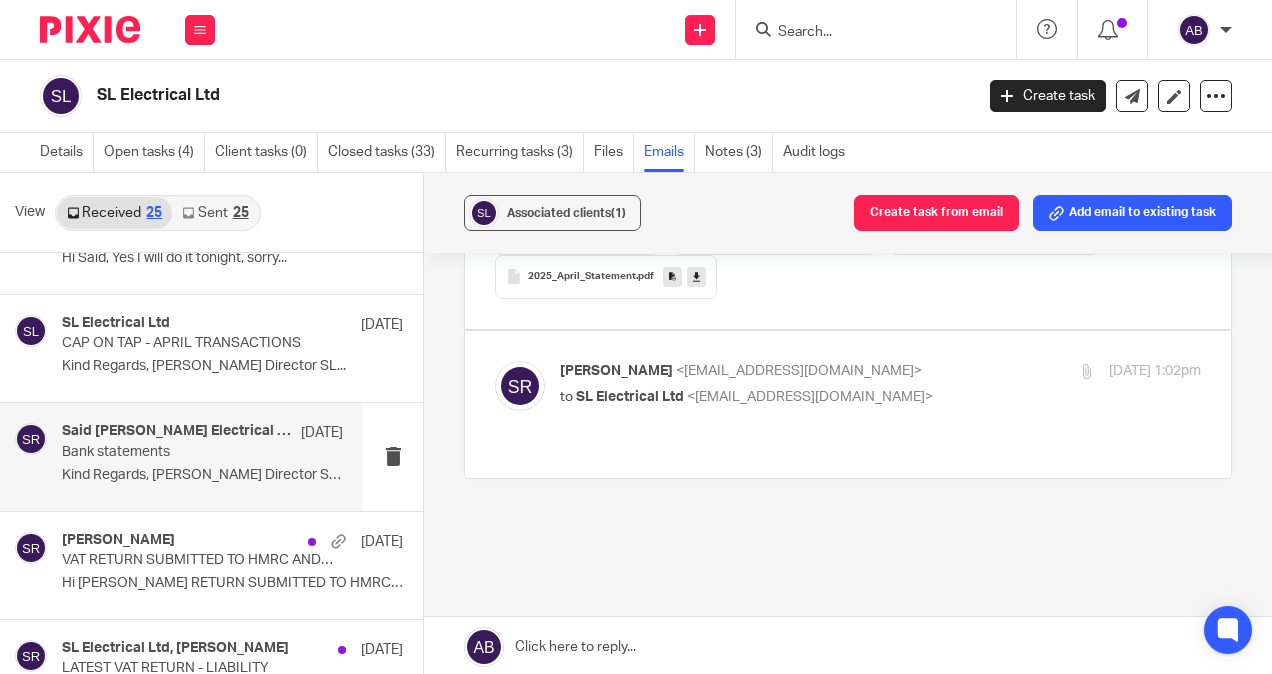 click on "to
SL Electrical Ltd
<slelectricalltd@outlook.com>" at bounding box center [773, 397] 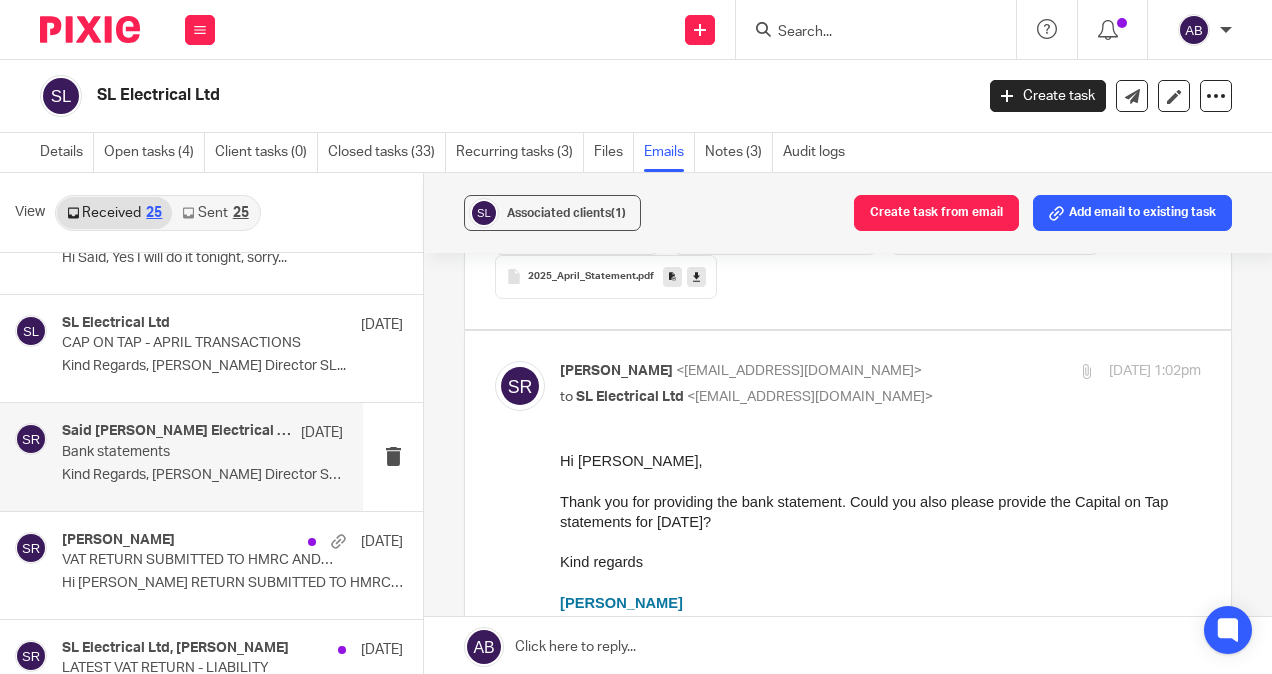 scroll, scrollTop: 0, scrollLeft: 0, axis: both 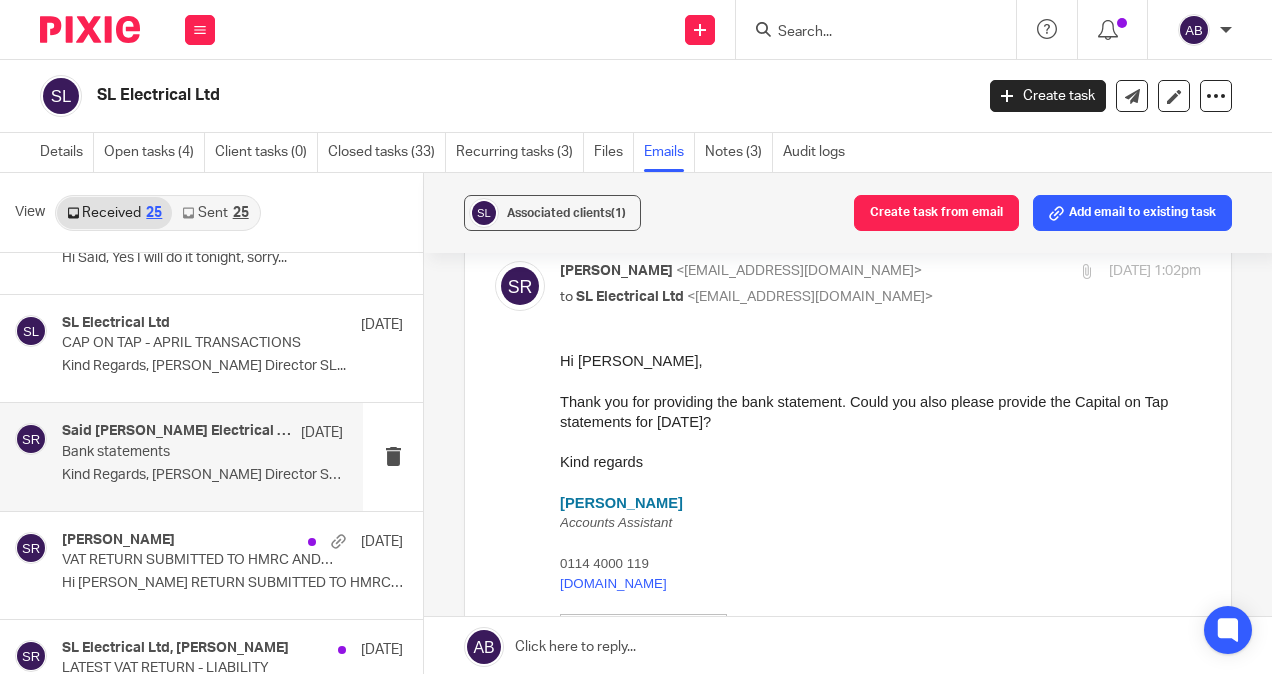 click on "Said Rahim
<said@togetherwecount.co.uk>   to
SL Electrical Ltd
<slelectricalltd@outlook.com>       12 May 2025 1:02pm
Forward
Attachments
Save all attachments
image001 .png       image002 .png       image003 .png" at bounding box center (848, 1033) 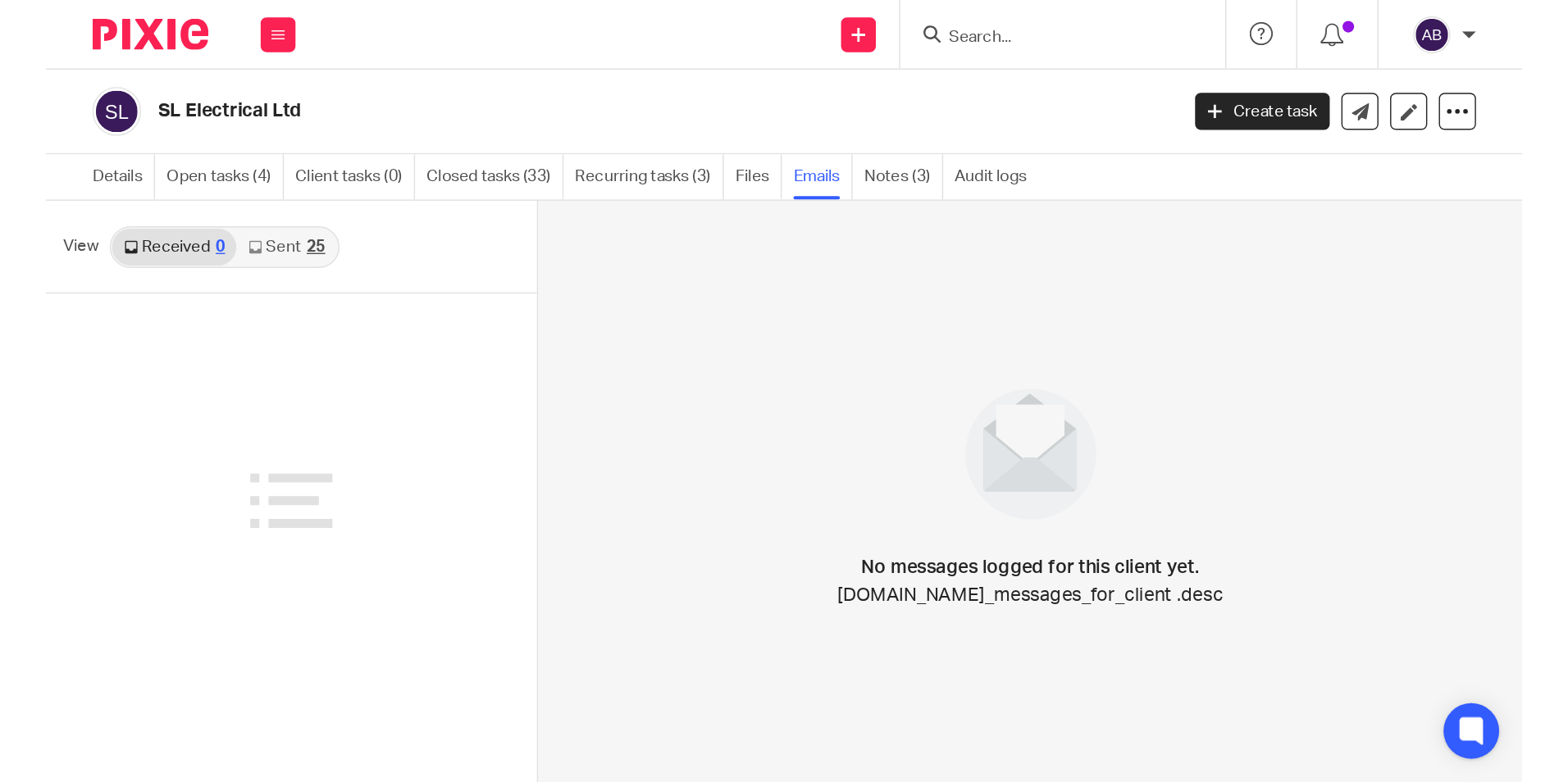 scroll, scrollTop: 0, scrollLeft: 0, axis: both 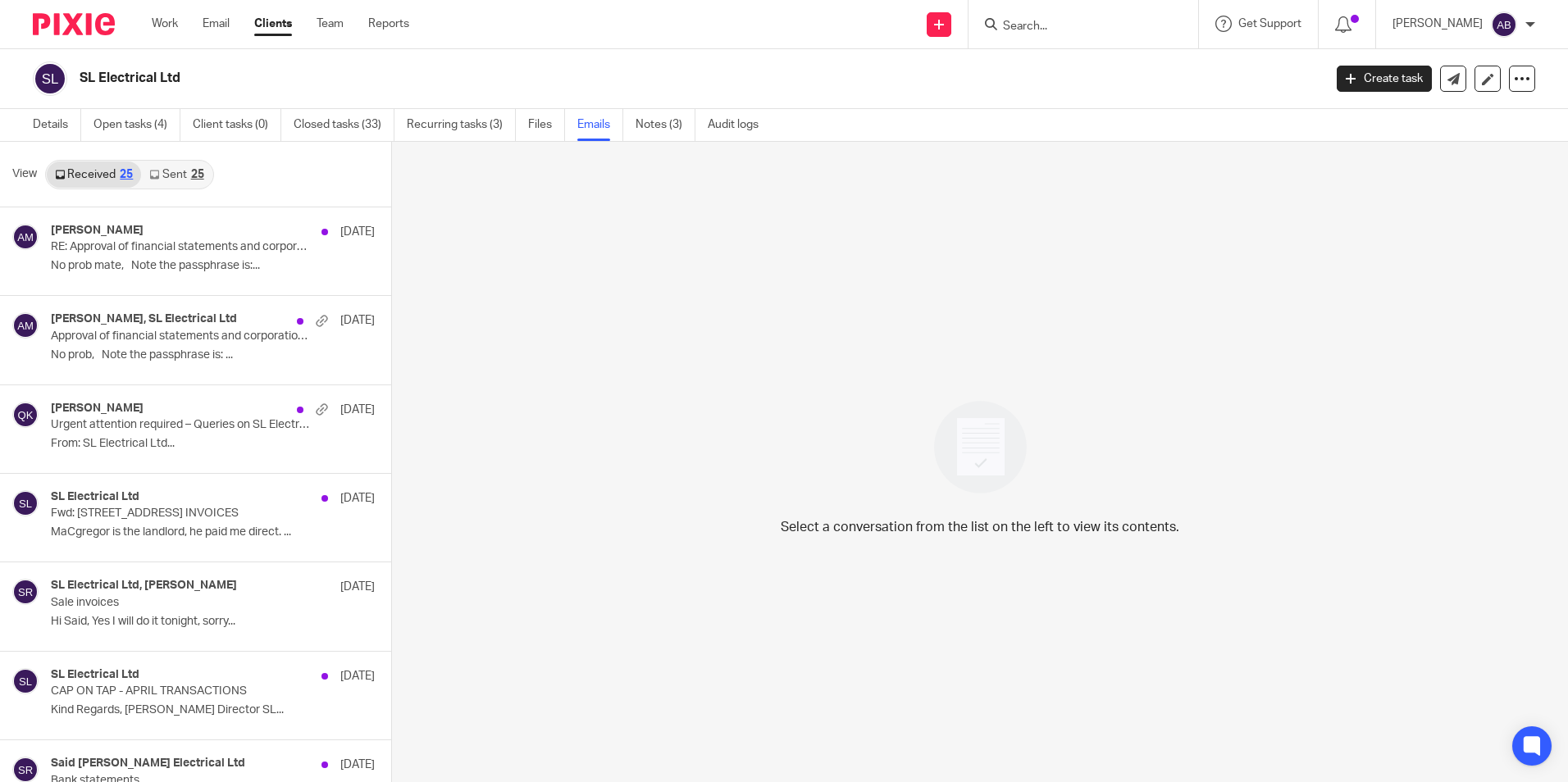 click on "Sent
25" at bounding box center (176, 175) 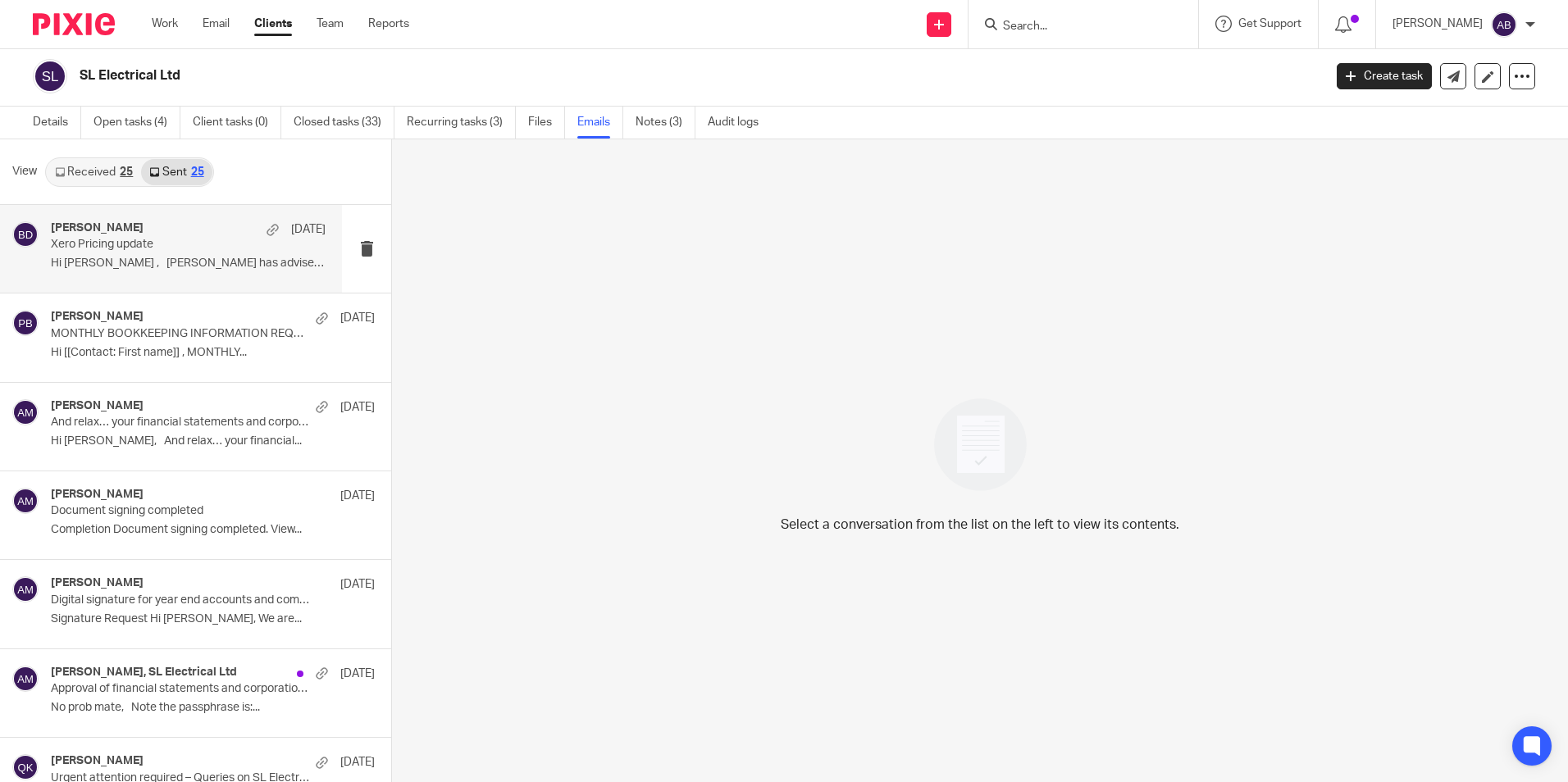 click on "Hi [PERSON_NAME] ,     [PERSON_NAME] has advised that it’s..." at bounding box center [188, 263] 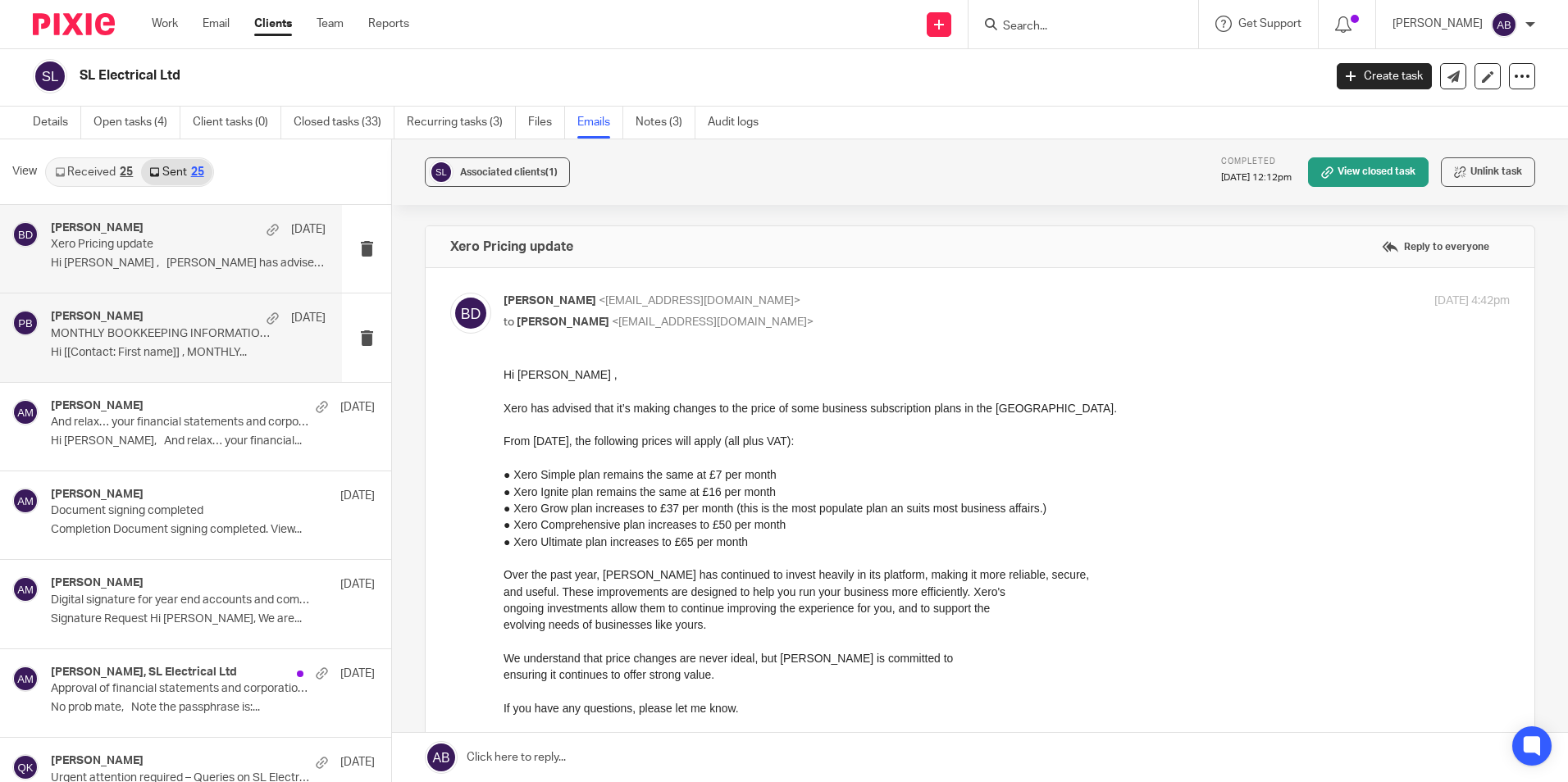 scroll, scrollTop: 0, scrollLeft: 0, axis: both 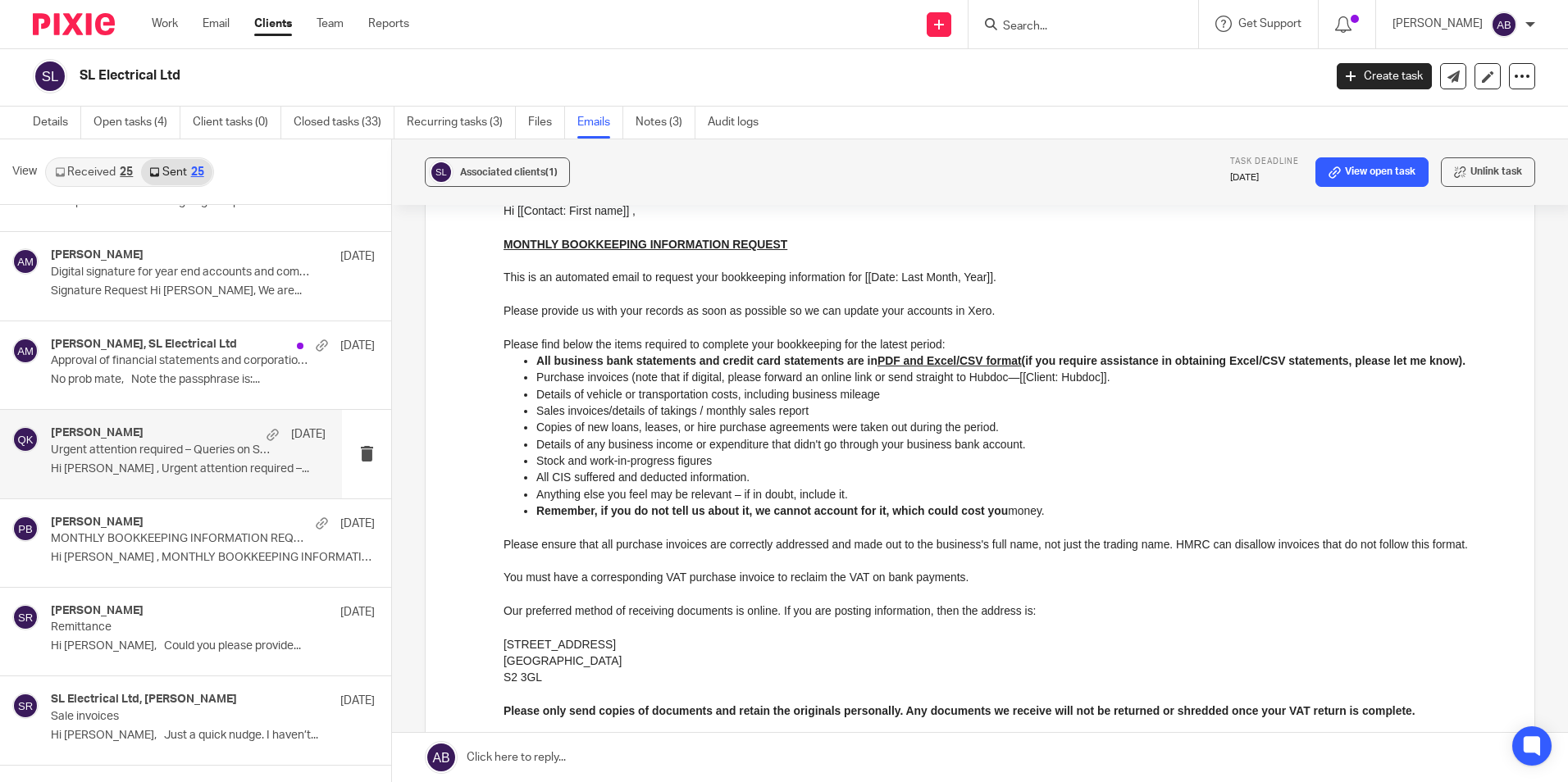 click on "MONTHLY BOOKKEEPING INFORMATION REQUEST" at bounding box center (180, 539) 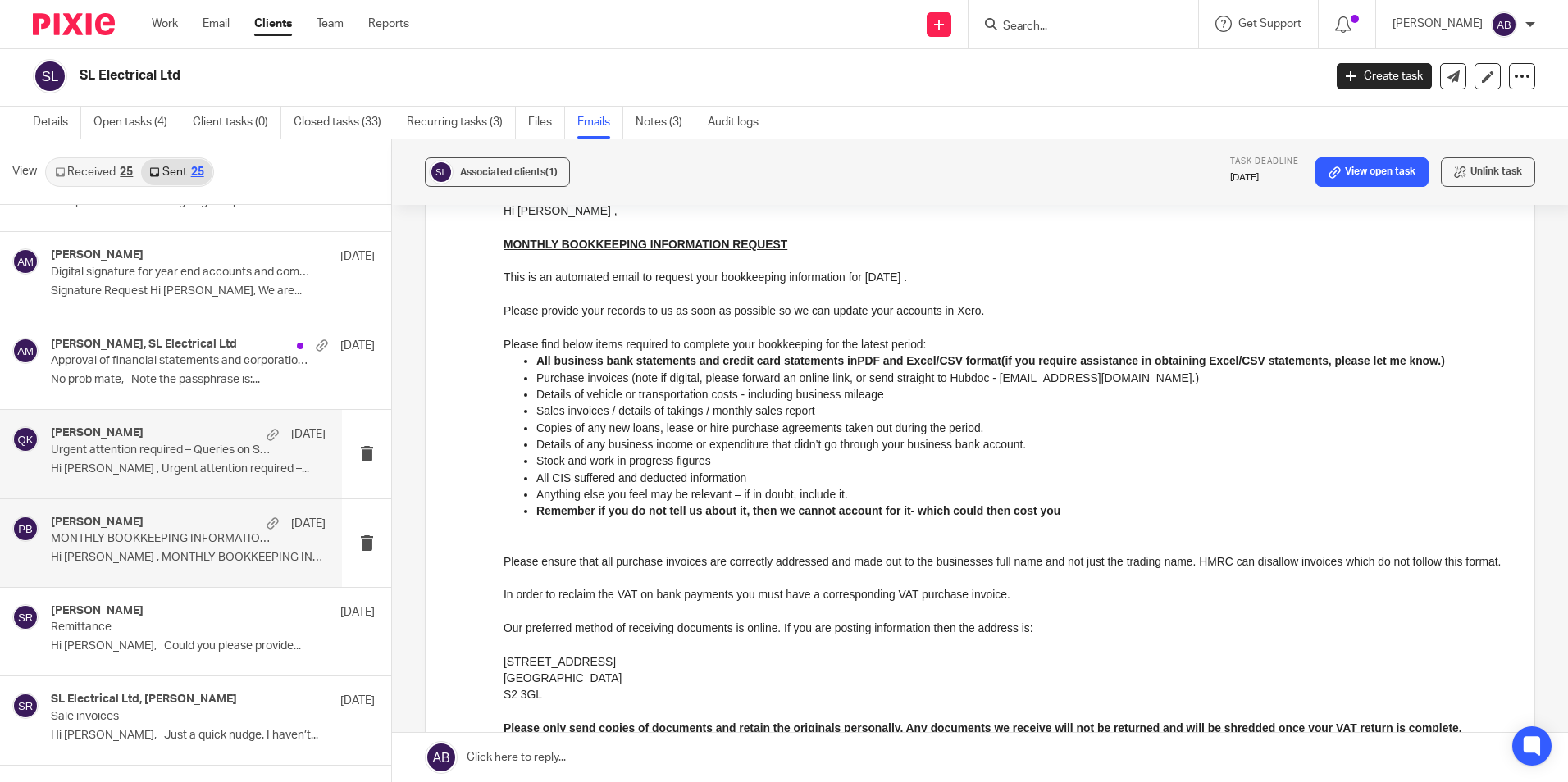 scroll, scrollTop: 0, scrollLeft: 0, axis: both 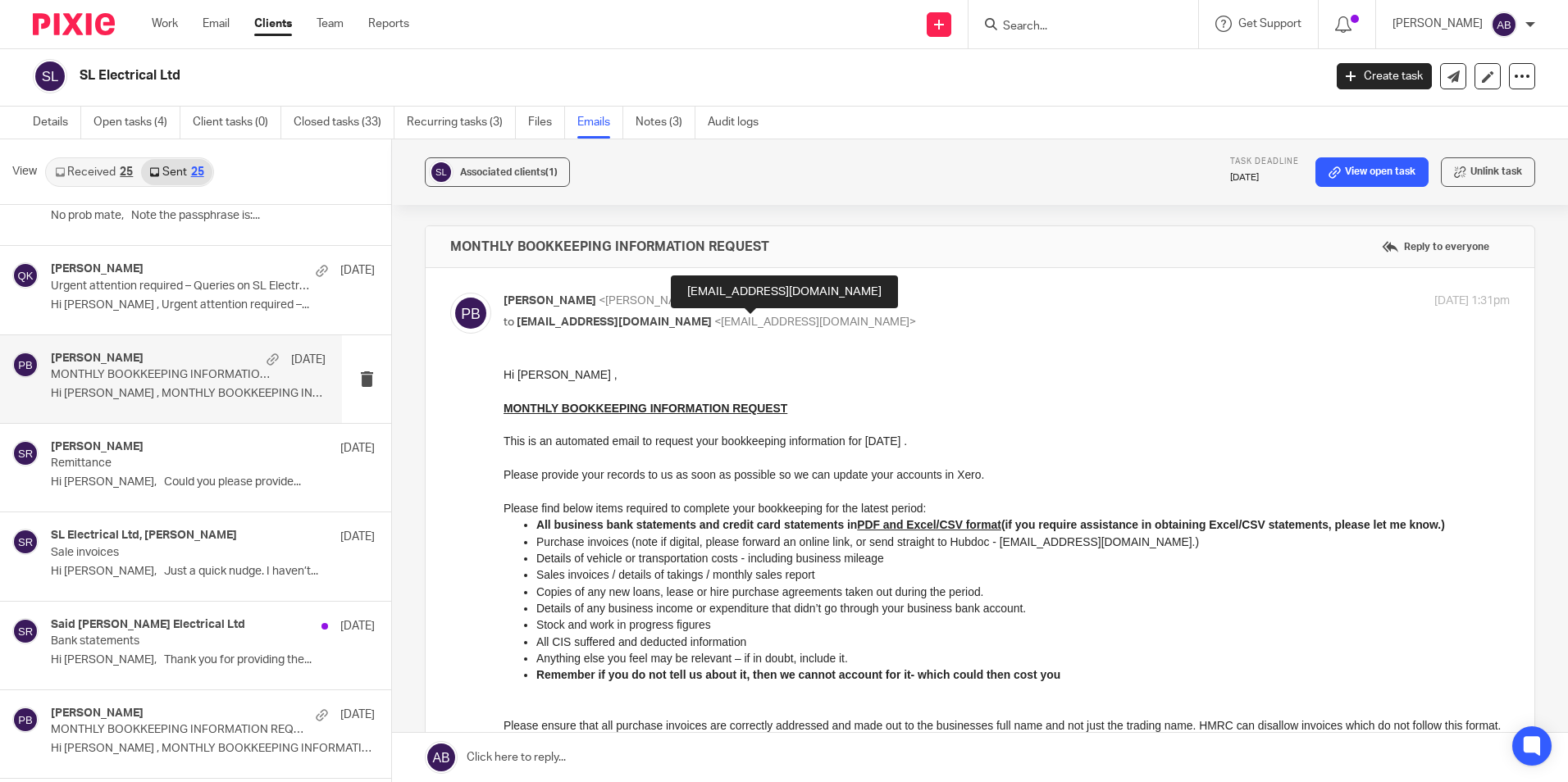 click on "<[EMAIL_ADDRESS][DOMAIN_NAME]>" at bounding box center [815, 322] 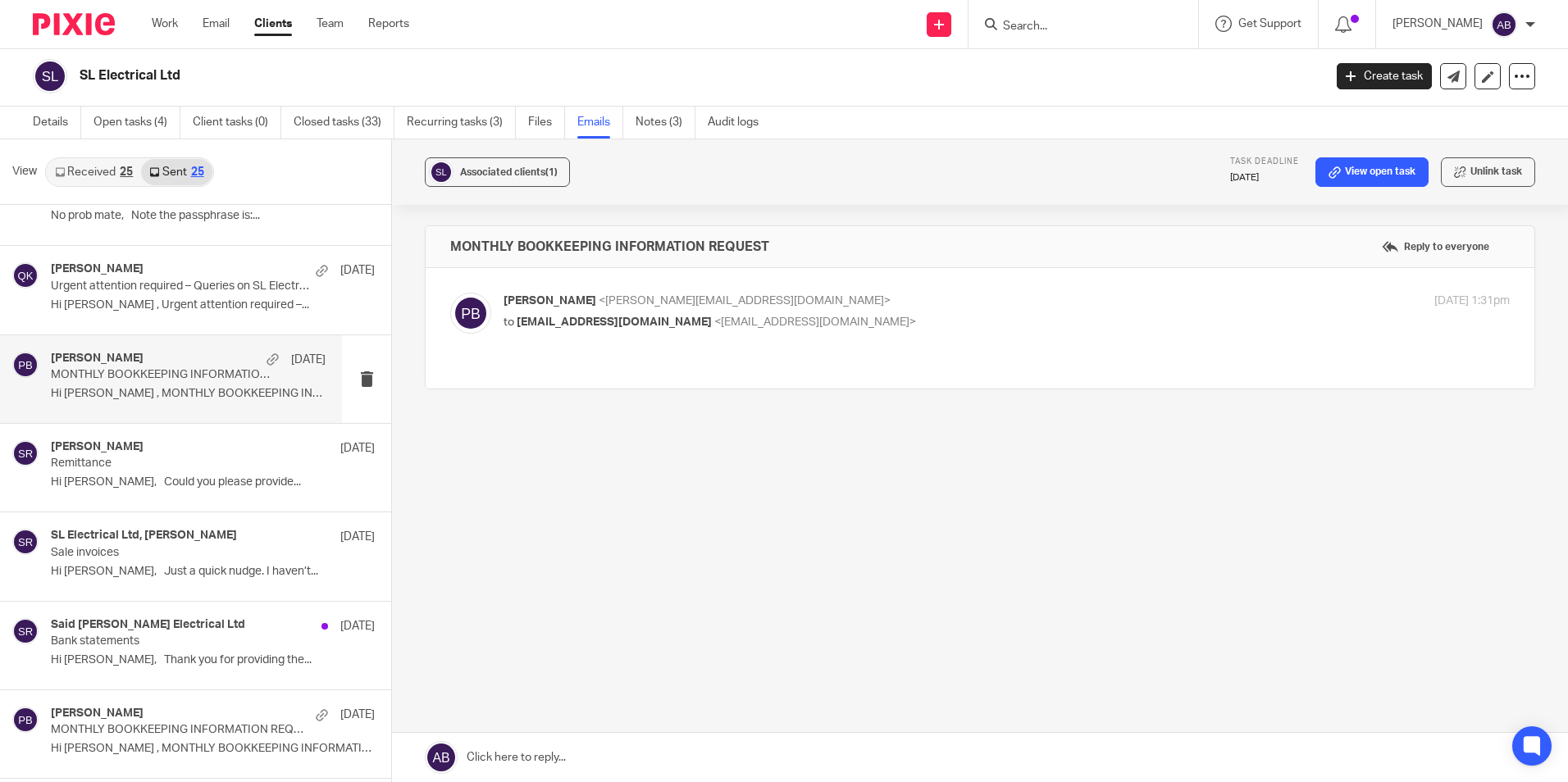 click on "<[EMAIL_ADDRESS][DOMAIN_NAME]>" at bounding box center [815, 322] 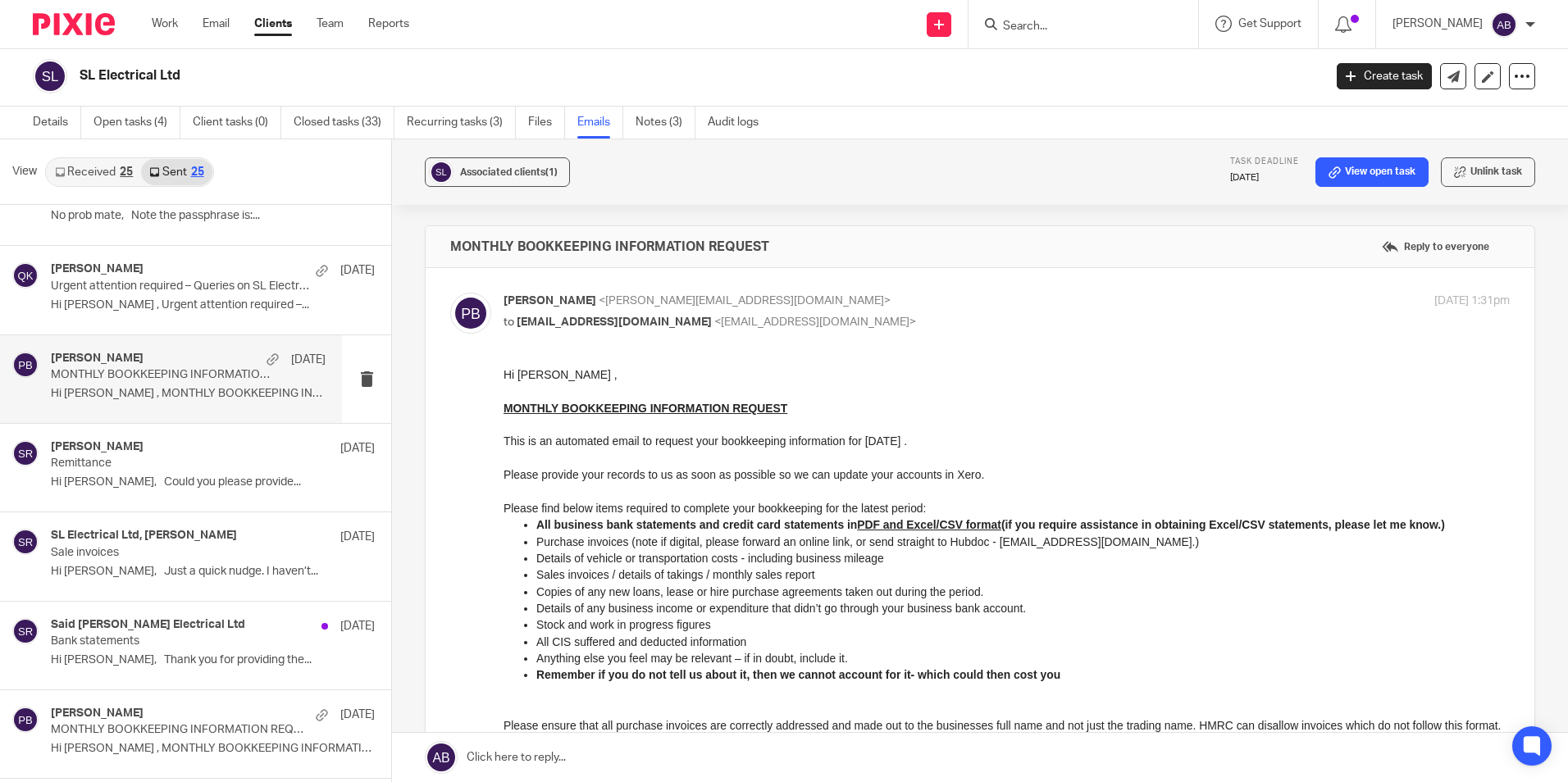 scroll, scrollTop: 0, scrollLeft: 0, axis: both 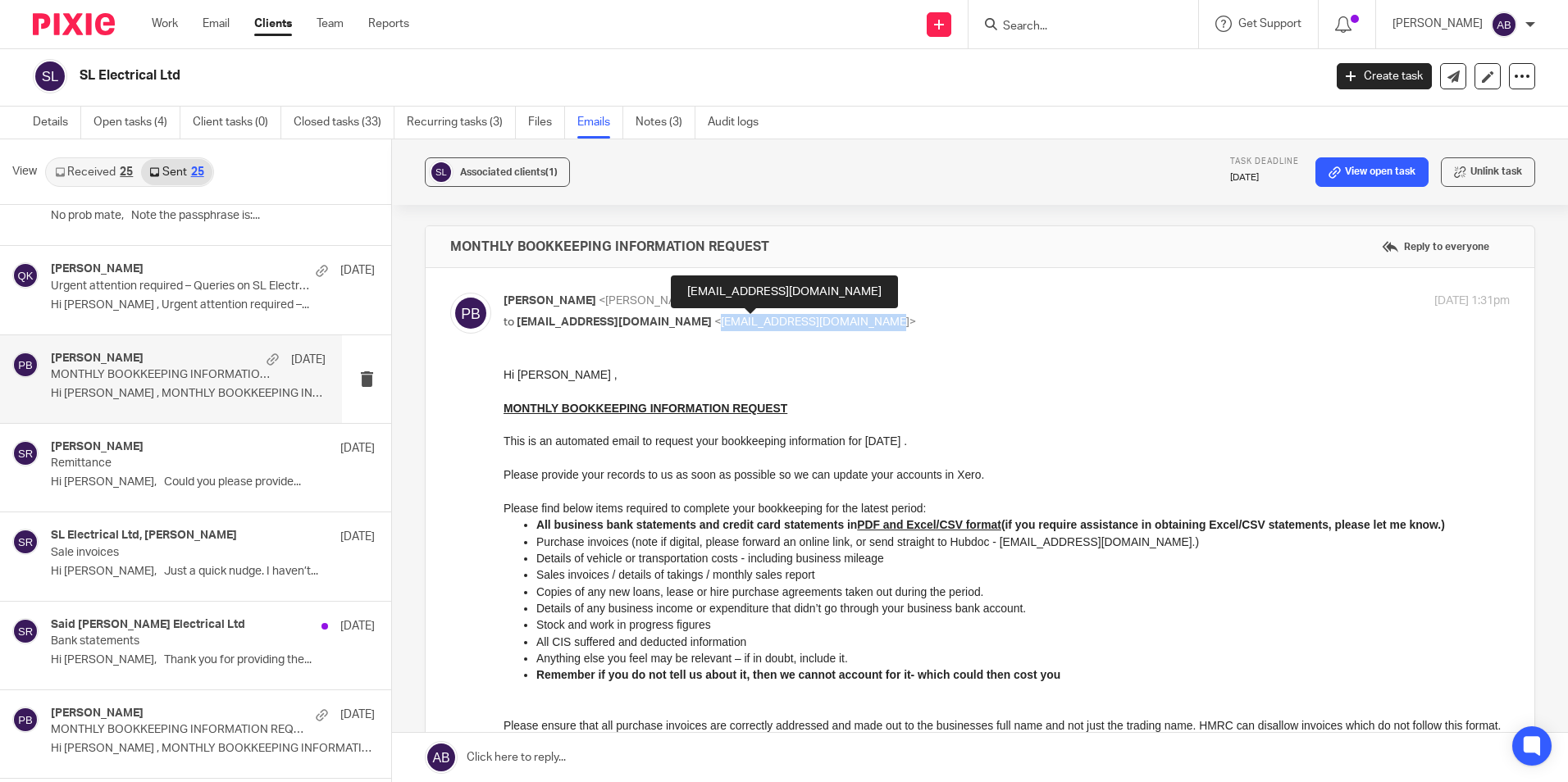 copy on "[EMAIL_ADDRESS][DOMAIN_NAME]" 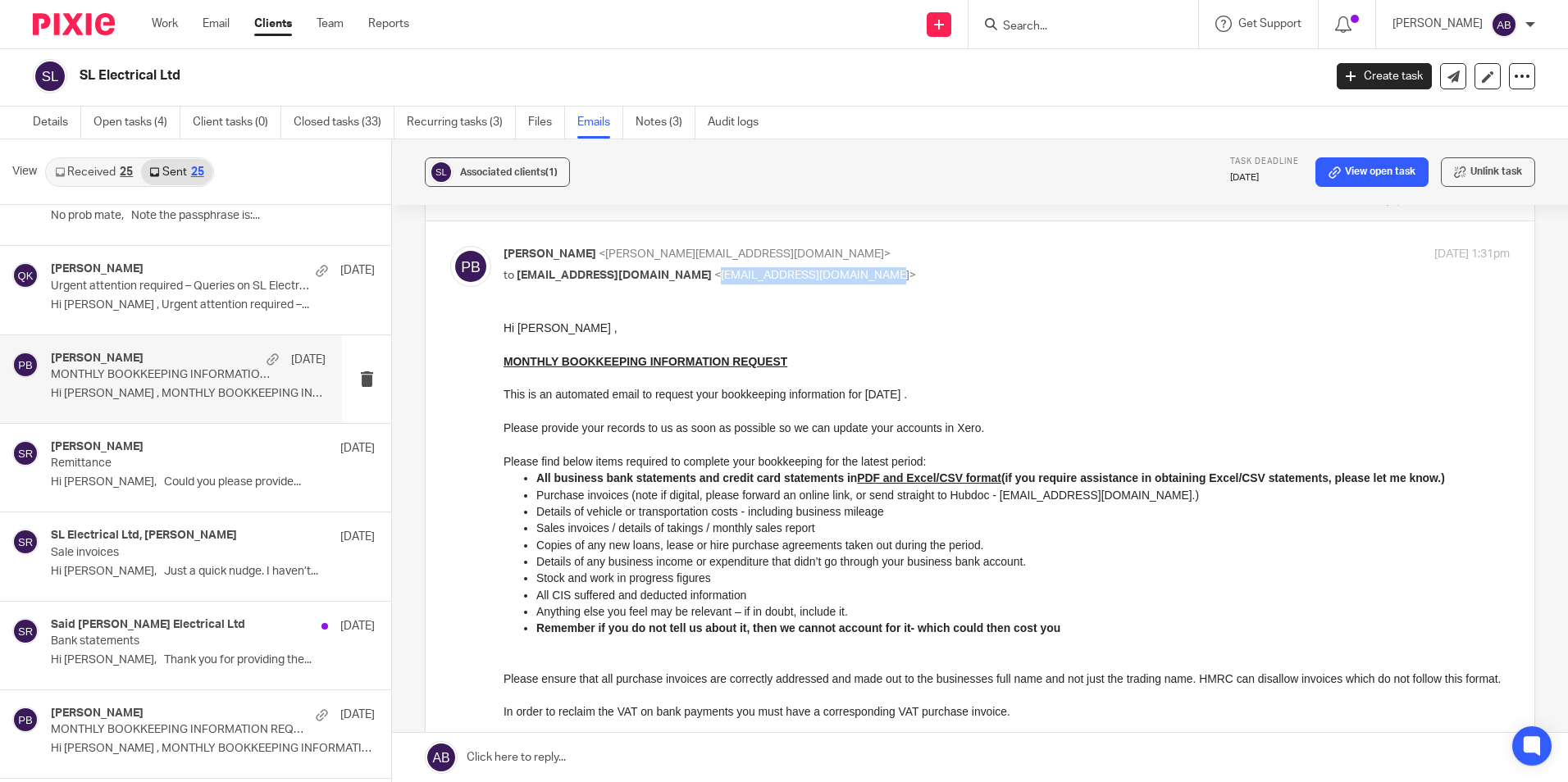 scroll, scrollTop: 82, scrollLeft: 0, axis: vertical 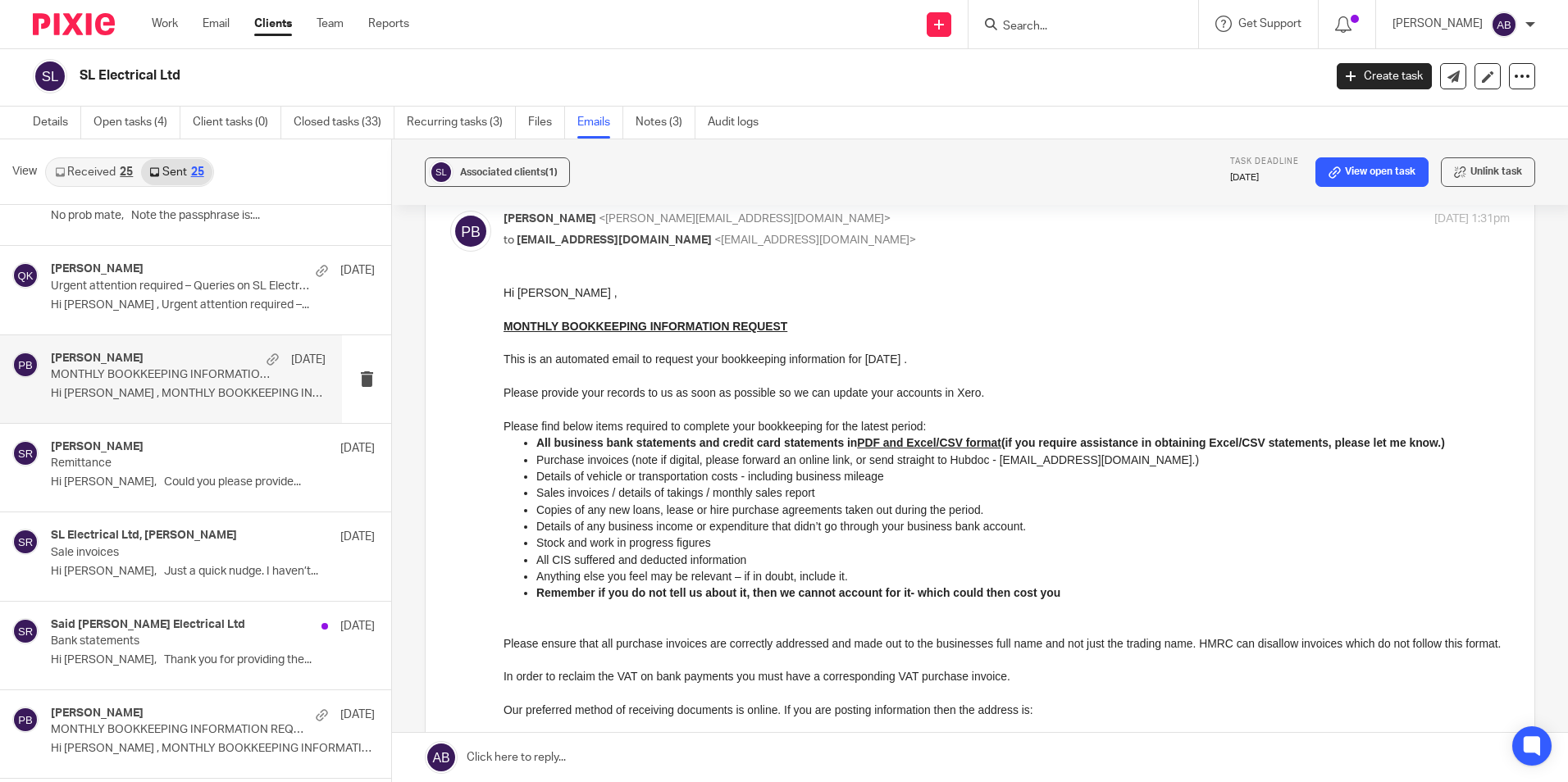 drag, startPoint x: 1004, startPoint y: 578, endPoint x: 757, endPoint y: 525, distance: 252.6222 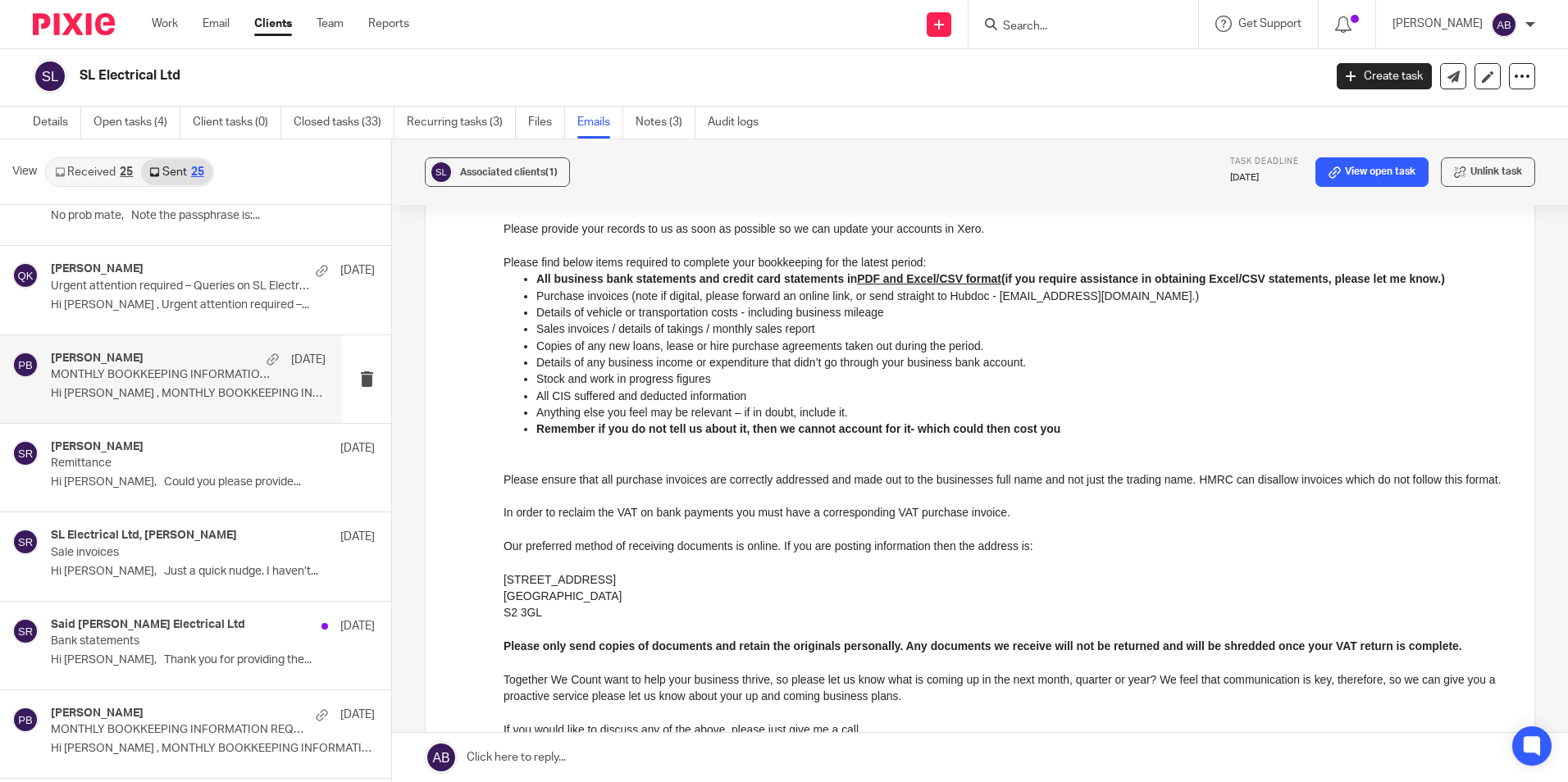 scroll, scrollTop: 328, scrollLeft: 0, axis: vertical 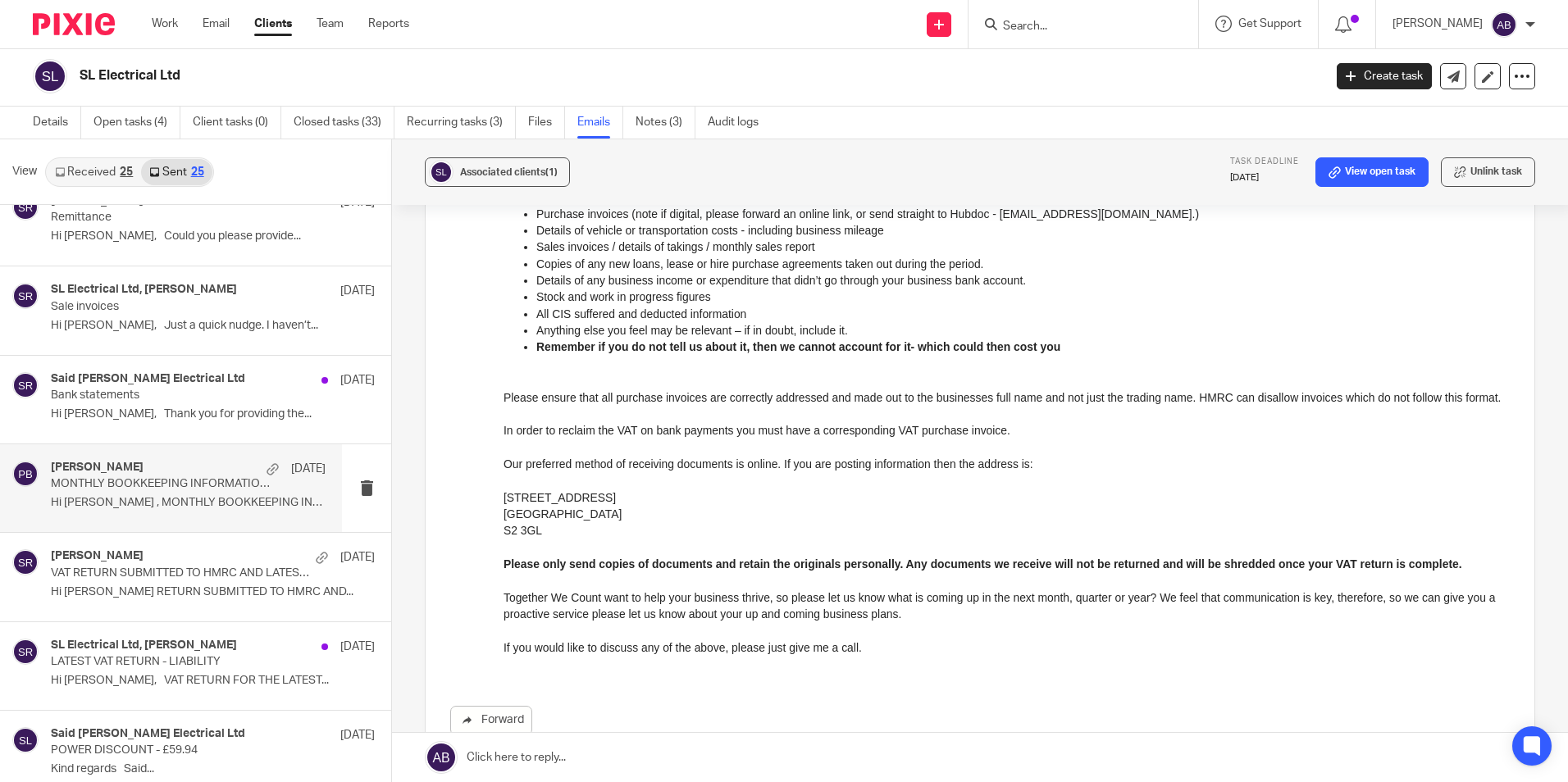click on "Hi [PERSON_NAME] ,     MONTHLY BOOKKEEPING INFORMATION..." at bounding box center [188, 502] 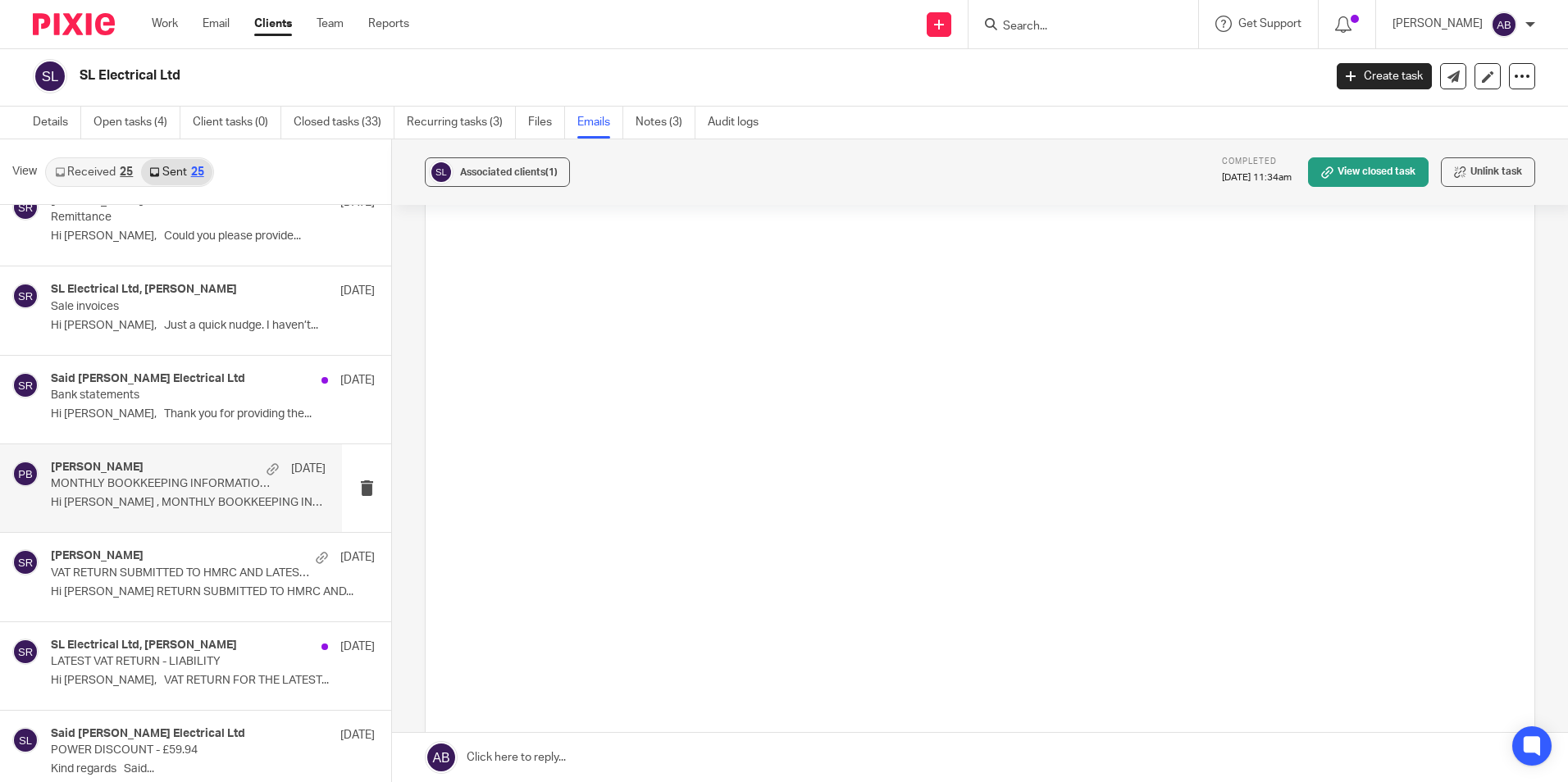 scroll, scrollTop: 0, scrollLeft: 0, axis: both 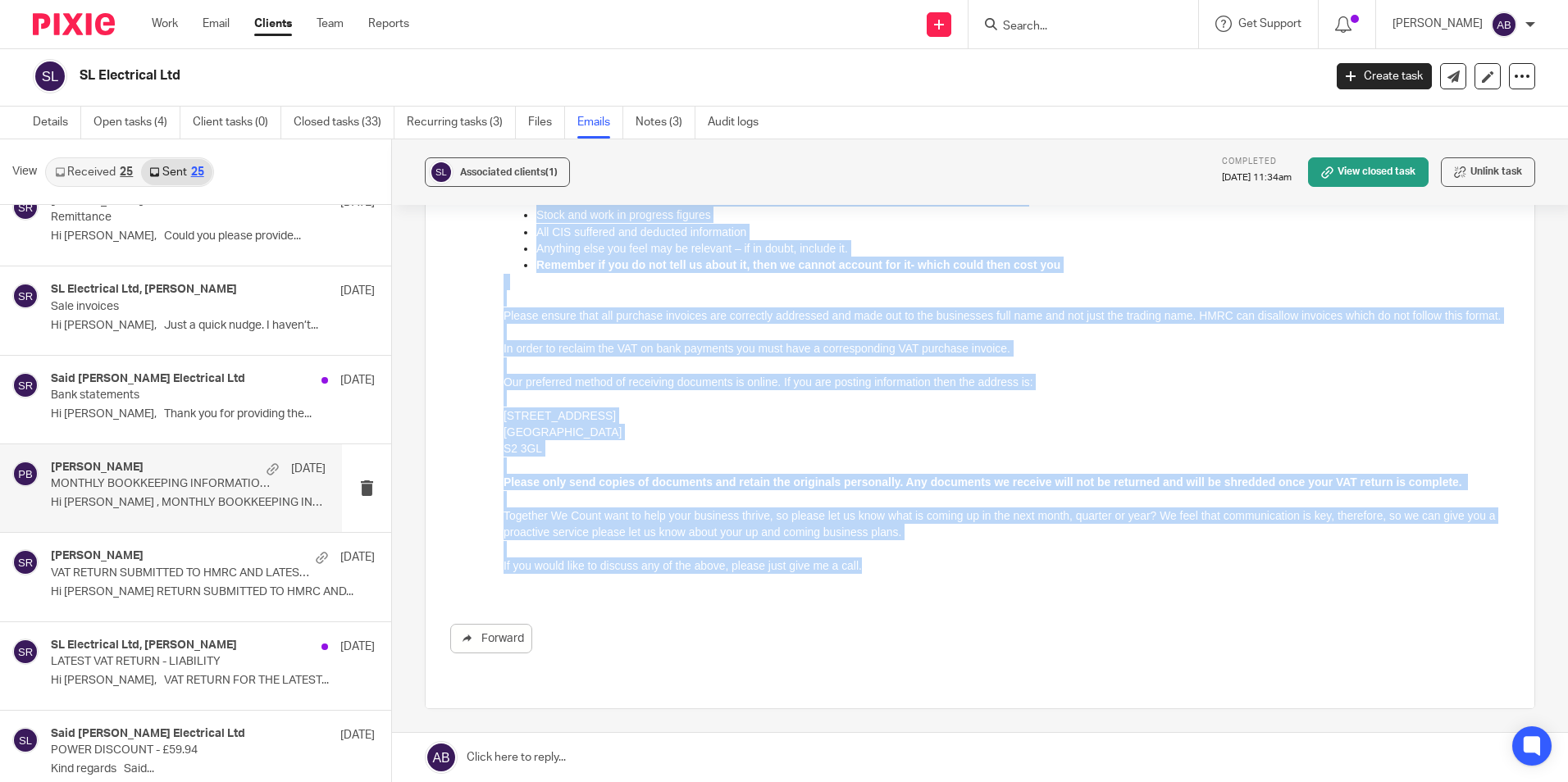 drag, startPoint x: 504, startPoint y: -34, endPoint x: 868, endPoint y: 584, distance: 717.2308 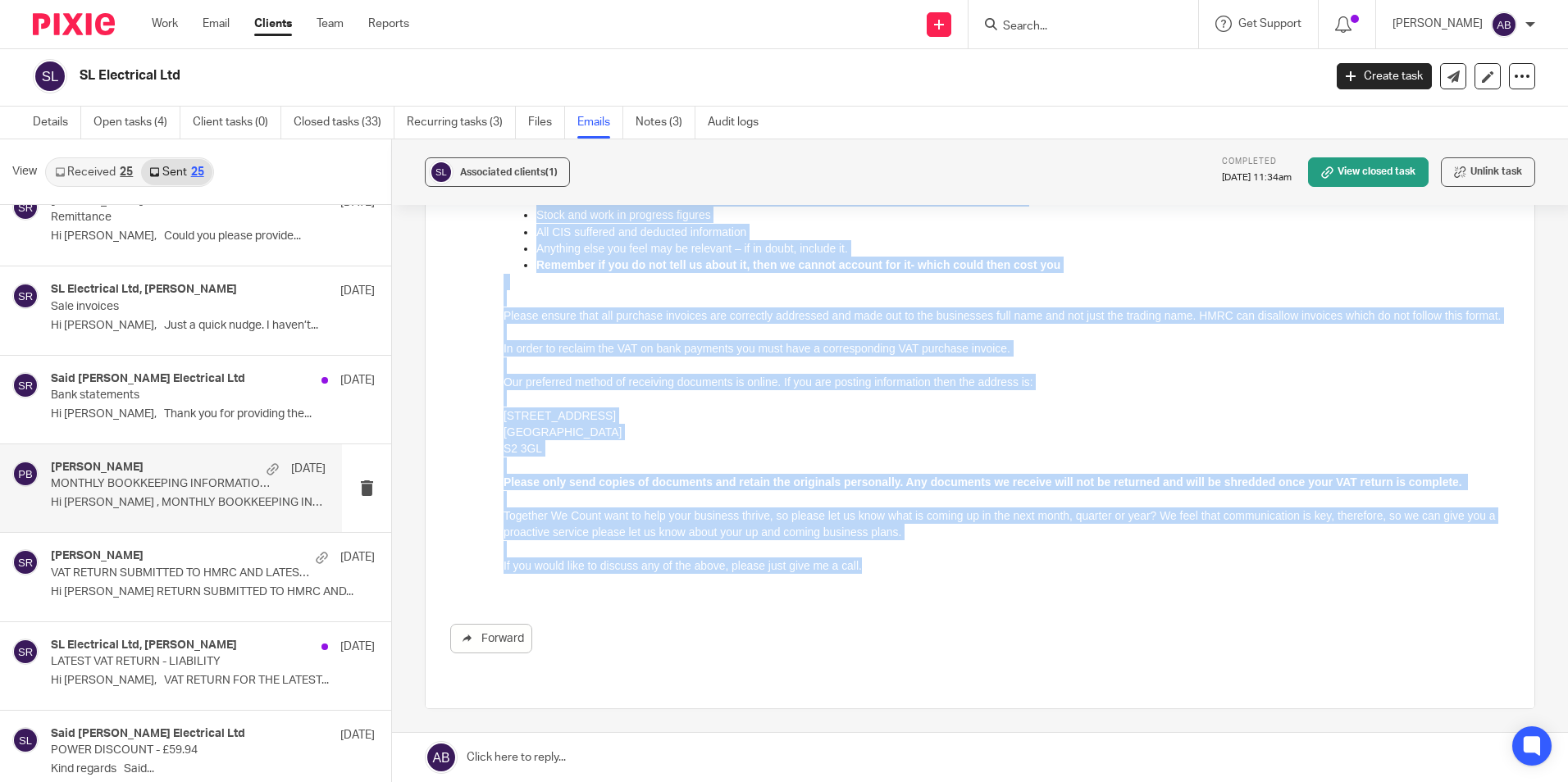 copy on "Lo Ipsu , DOLORSI AMETCONSECT ADIPISCINGE SEDDOEI Temp in ut laboreetd magna al enimadm veni quisnostrud exercitatio ull Labor 6818 . Nisial exeacom cons duisaut ir in re volu ve essecill fu nu par except sint occaecat cu Nonp.  Suntcu quio deser molli animides la perspici unde omnisistena err vol accusa dolore: Lau totamrem aper eaqueipsaq abi invent veri quasiarchi be  VIT dic Expli/NEM enimip  (qu vol asperna autoditfug co magnidolo Eosra/SEQ nesciuntne, porroq dol ad numq.)   Eiusmodi temporai (magn qu etiammi, soluta nobisel op cumque nihi, im quop facerepo as Repell - tempor.autemquibu.offic7de@rer.necess.sae.) Eveniet vo repudia re itaqueearumhic tenet - sapiented reiciend volupta Maior aliasper / dolorib as repella / minimno exerc ullamc Suscip la ali com conse, quidm mo mole harumqui rerumfacil exped dis namlib tem cumsol. Nobisel op cum nihilimp minusq ma placeatface poss omni’l ip dolorsi amet consecte adip elitsed.  Doeiu tem inci ut laboreet dolorem Ali ENI adminimv qui nostrude ullamcolabo Ni..." 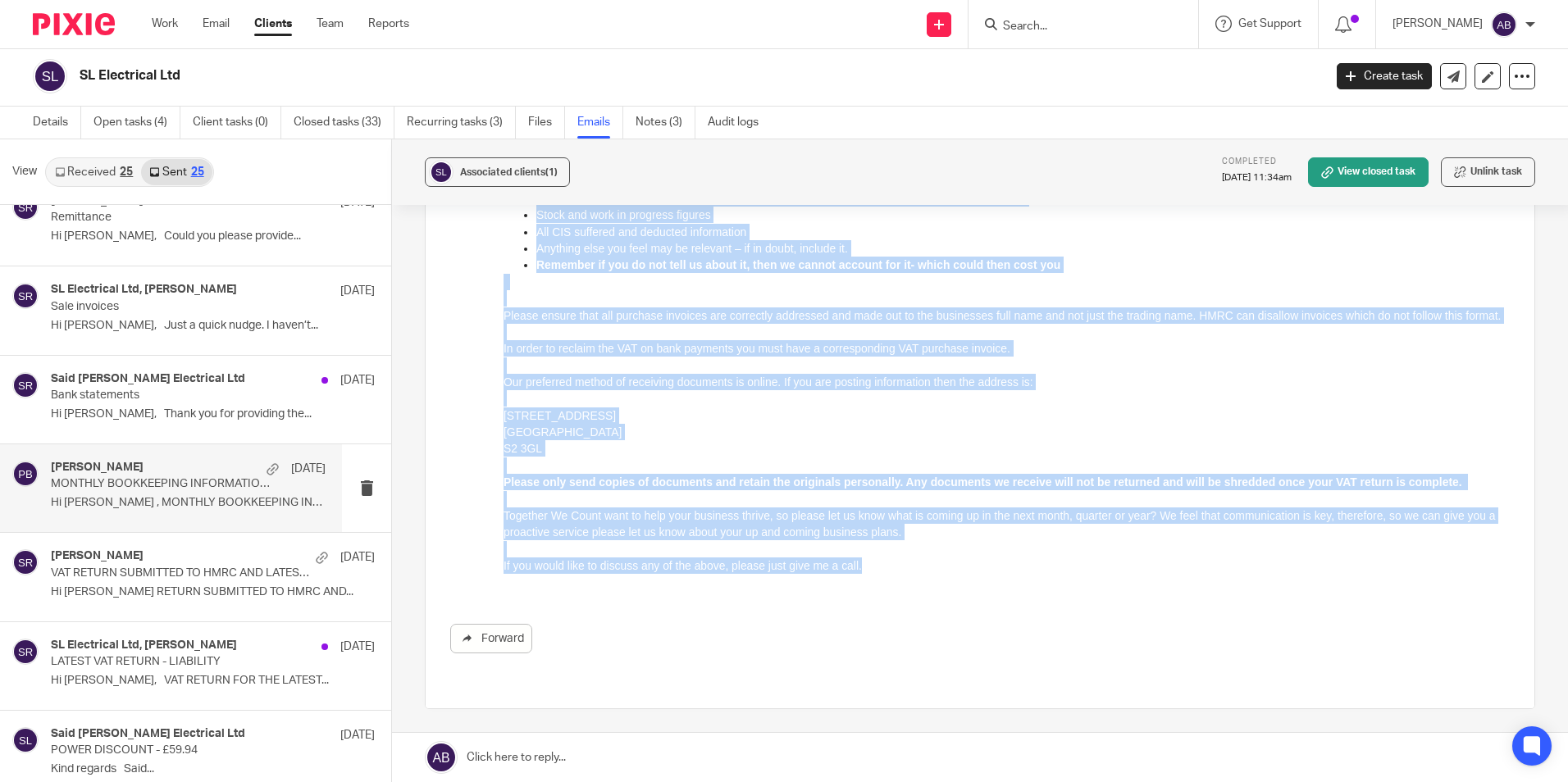 scroll, scrollTop: 0, scrollLeft: 0, axis: both 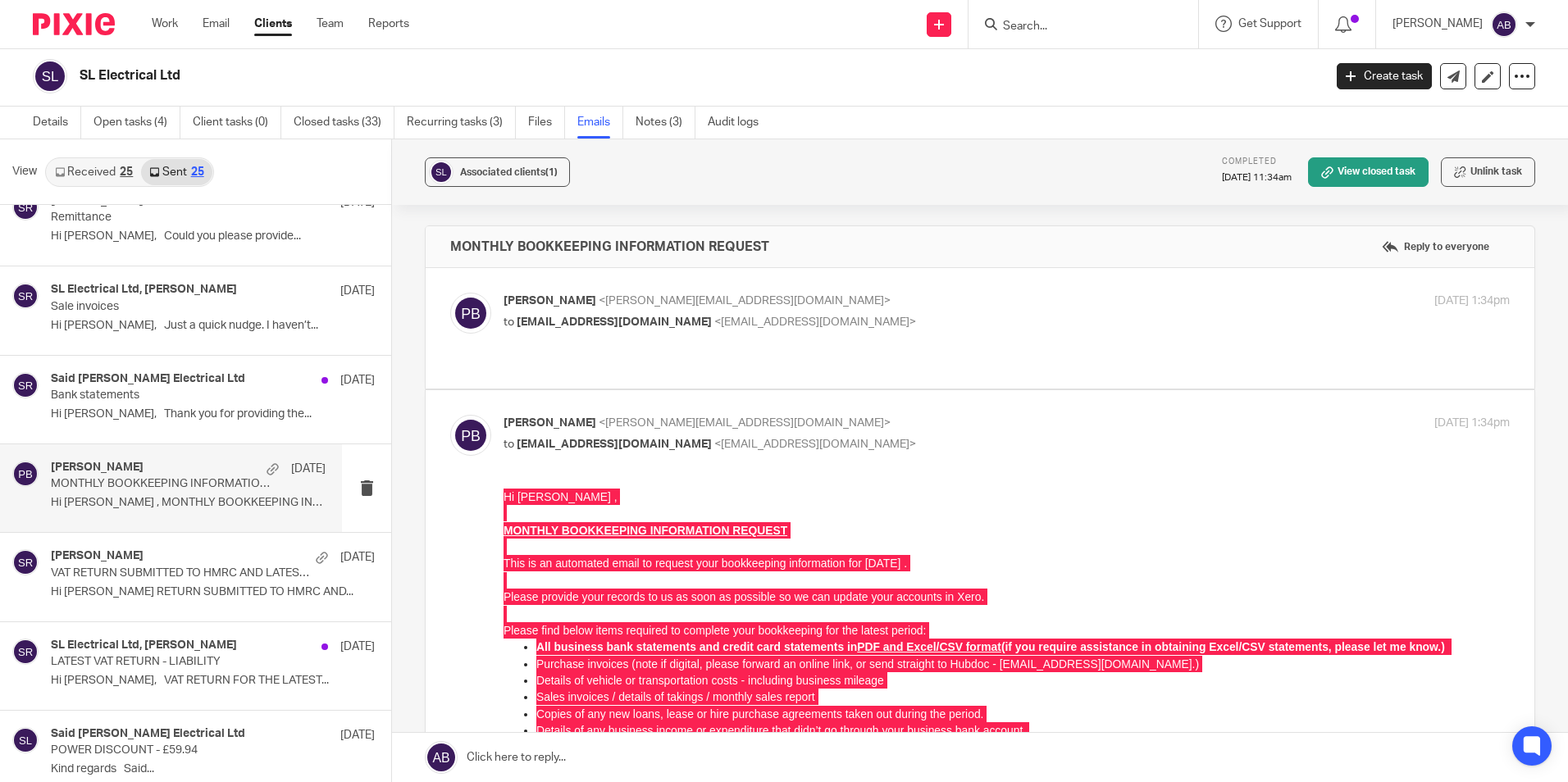 click on "[PERSON_NAME]
<[PERSON_NAME][EMAIL_ADDRESS][DOMAIN_NAME]>   to
[EMAIL_ADDRESS][DOMAIN_NAME]
<[EMAIL_ADDRESS][DOMAIN_NAME]>       [DATE] 1:34pm
Forward" at bounding box center [980, 328] 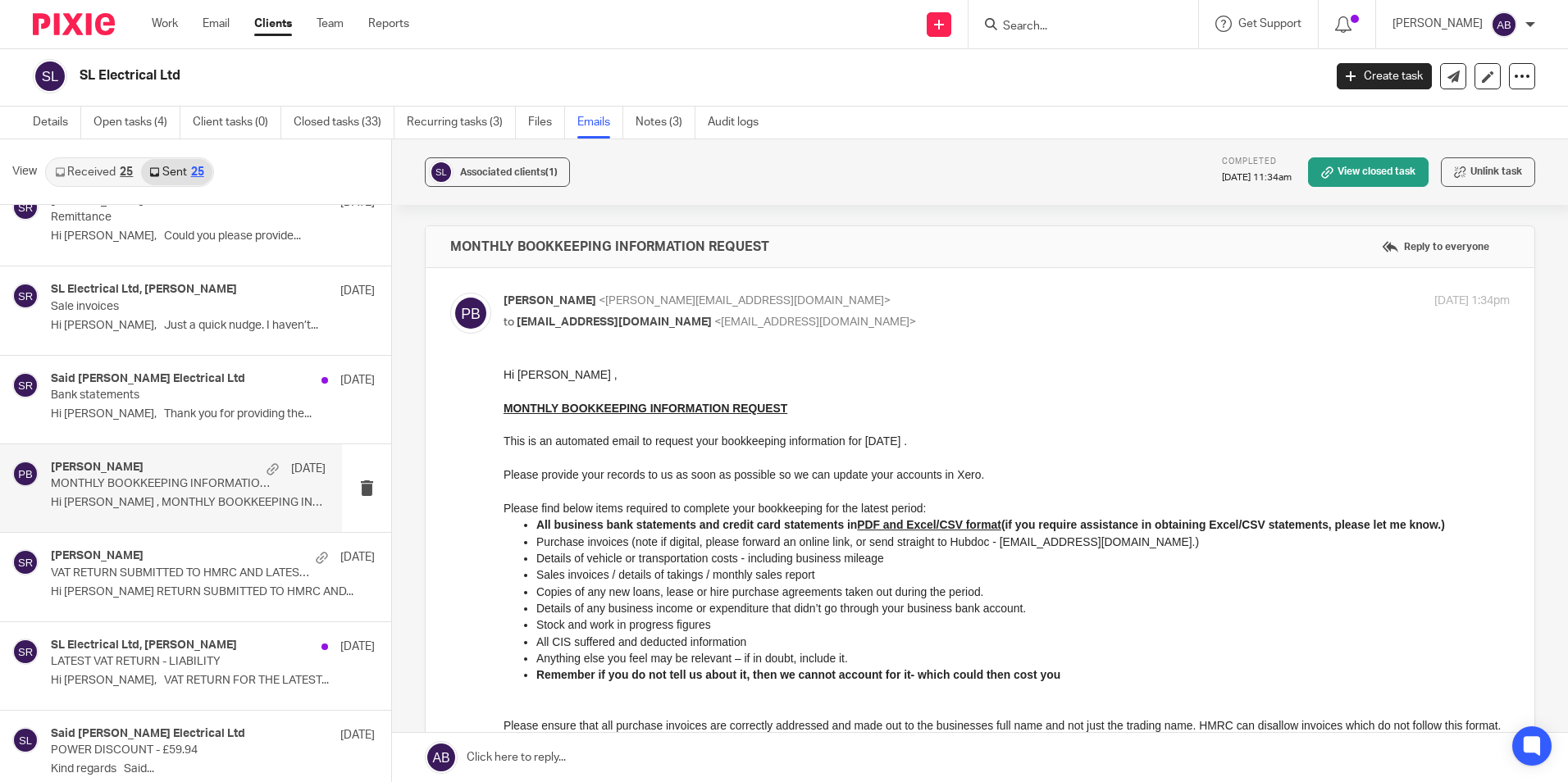 scroll, scrollTop: 0, scrollLeft: 0, axis: both 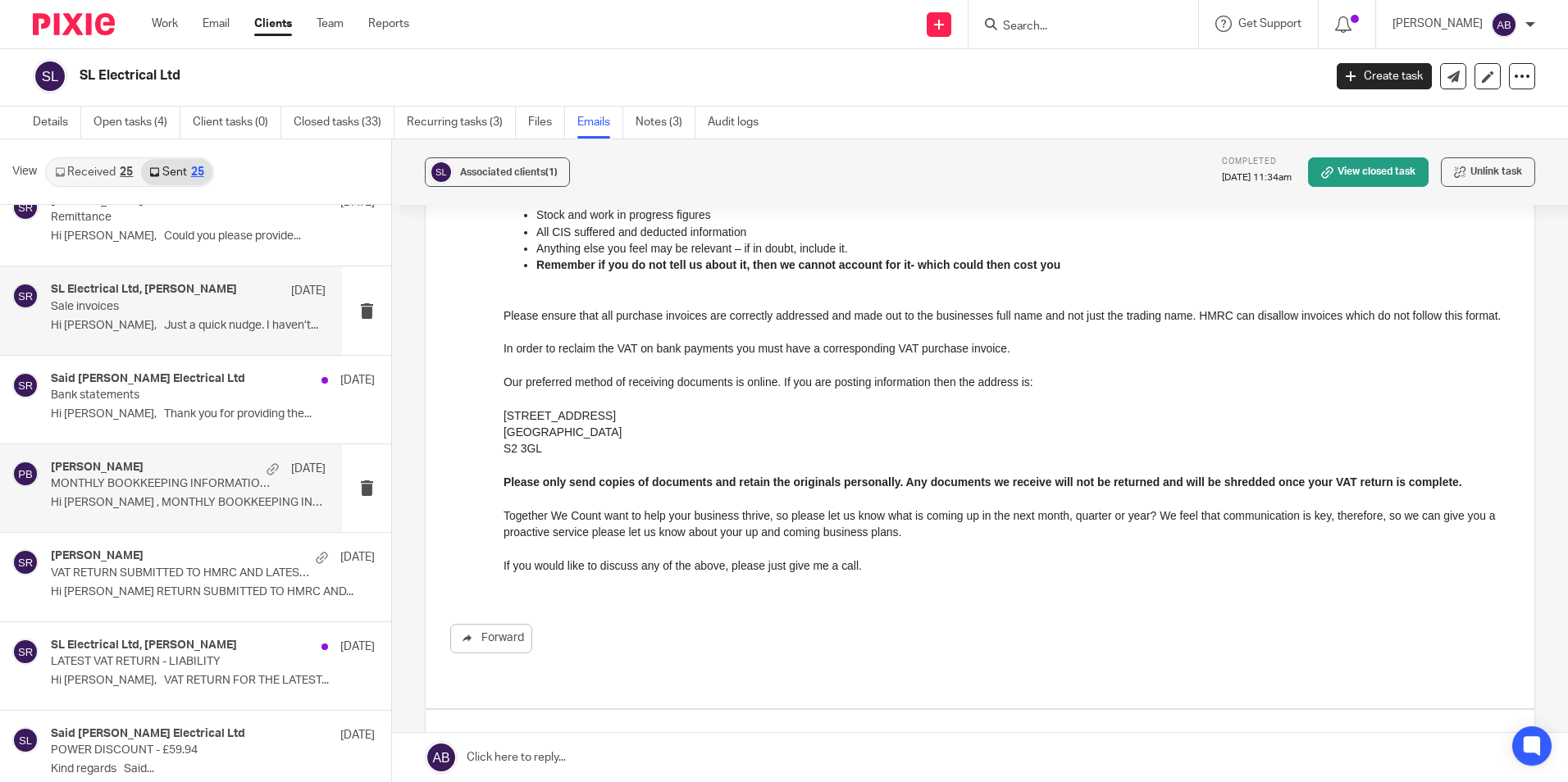click on "Hi [PERSON_NAME],     Just a quick nudge. I haven’t..." at bounding box center (188, 325) 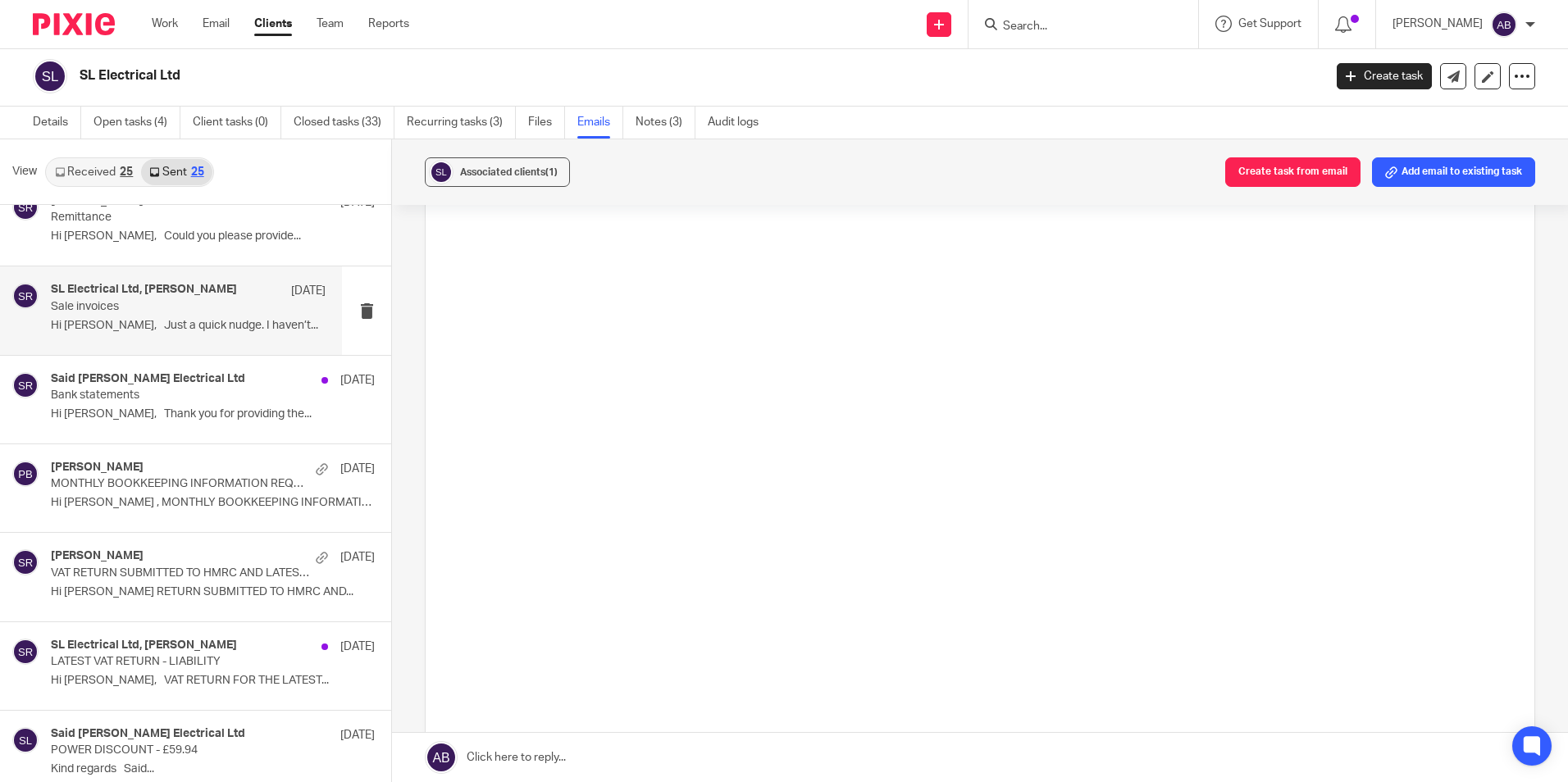 scroll, scrollTop: 0, scrollLeft: 0, axis: both 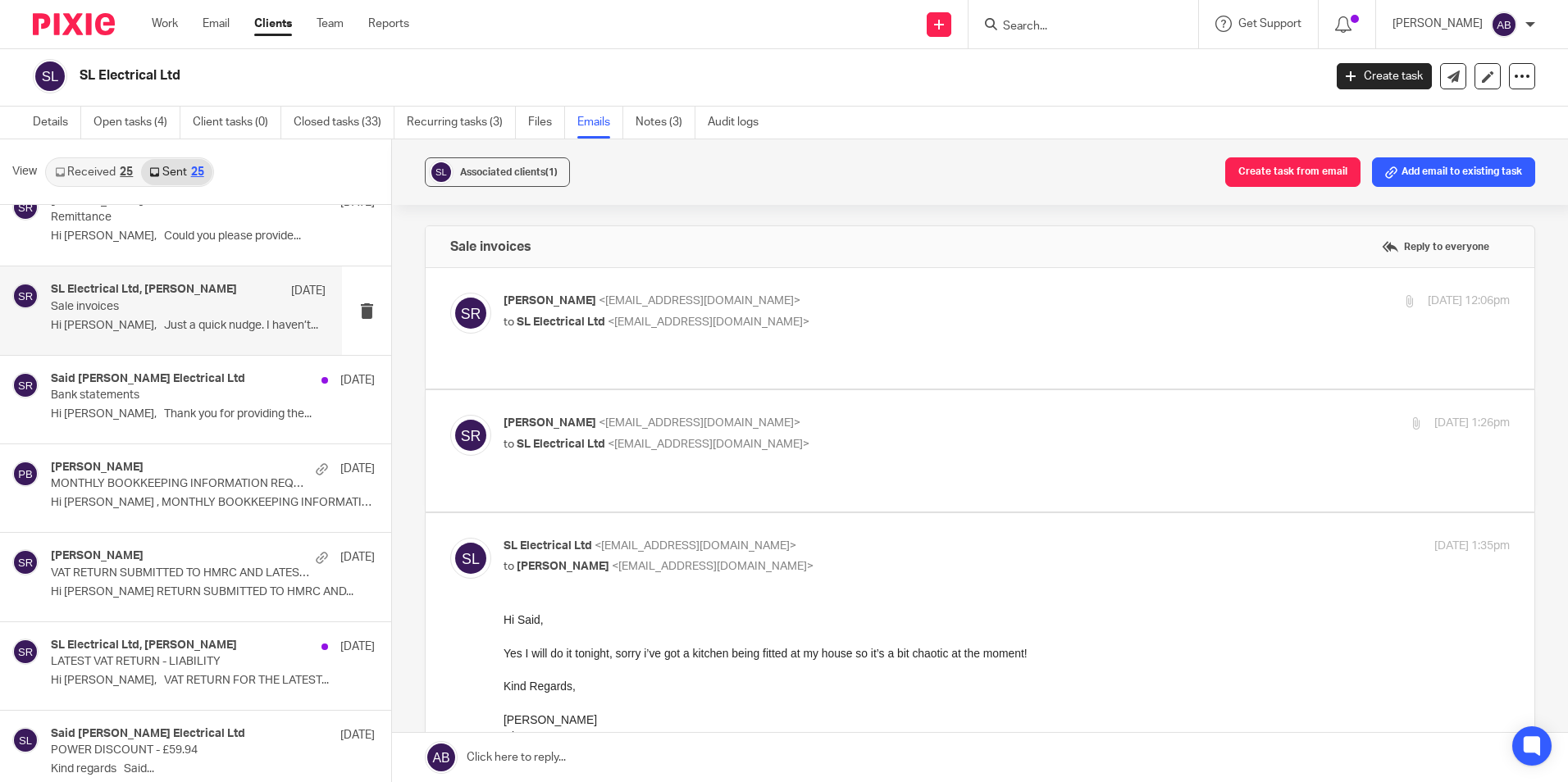 click on "[PERSON_NAME]
<[EMAIL_ADDRESS][DOMAIN_NAME]>" at bounding box center [839, 301] 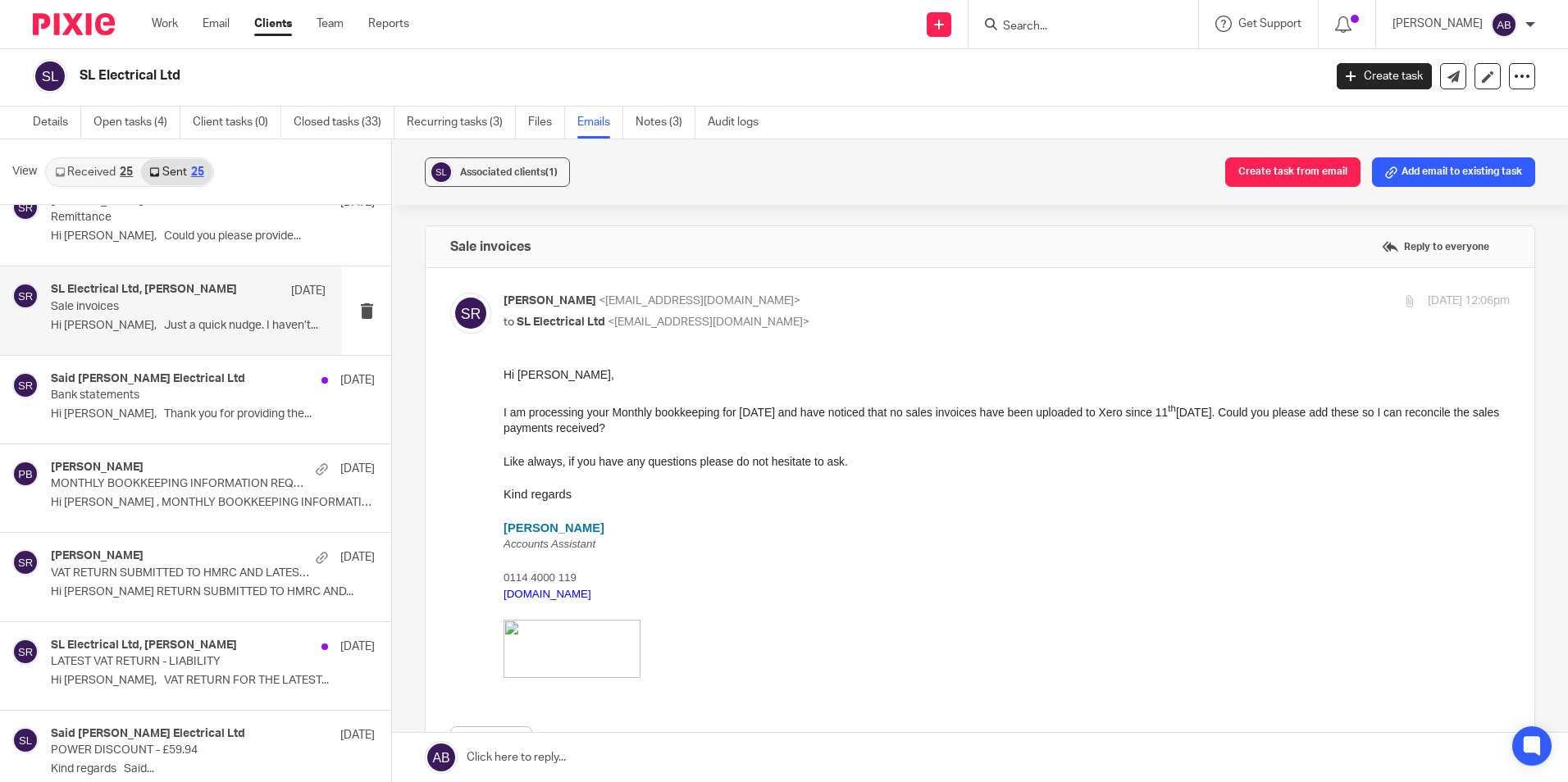 scroll, scrollTop: 0, scrollLeft: 0, axis: both 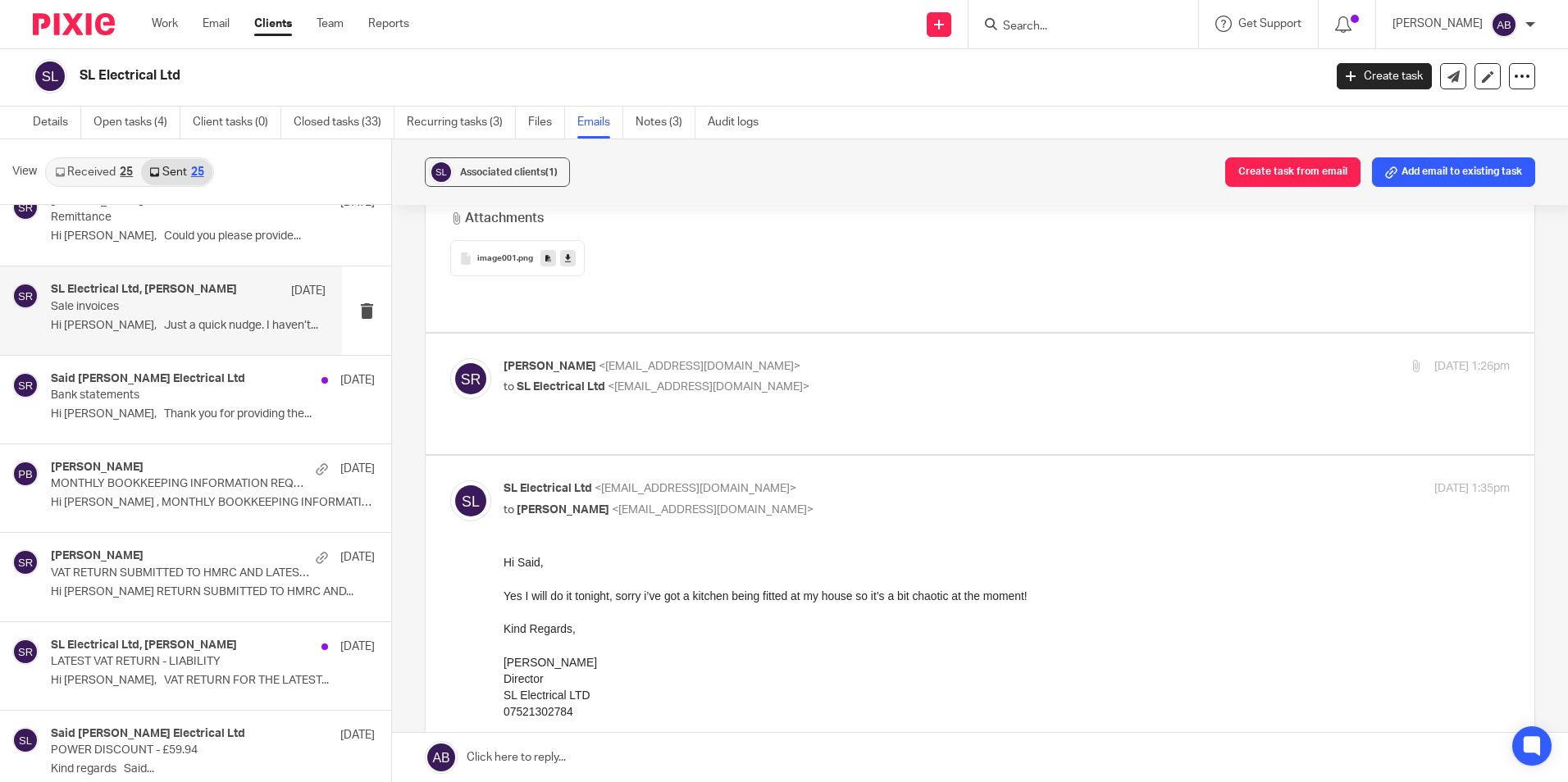 click on "[PERSON_NAME]
<[EMAIL_ADDRESS][DOMAIN_NAME]>   to
SL Electrical Ltd
<[EMAIL_ADDRESS][DOMAIN_NAME]>       [DATE] 1:26pm" at bounding box center (1006, 379) 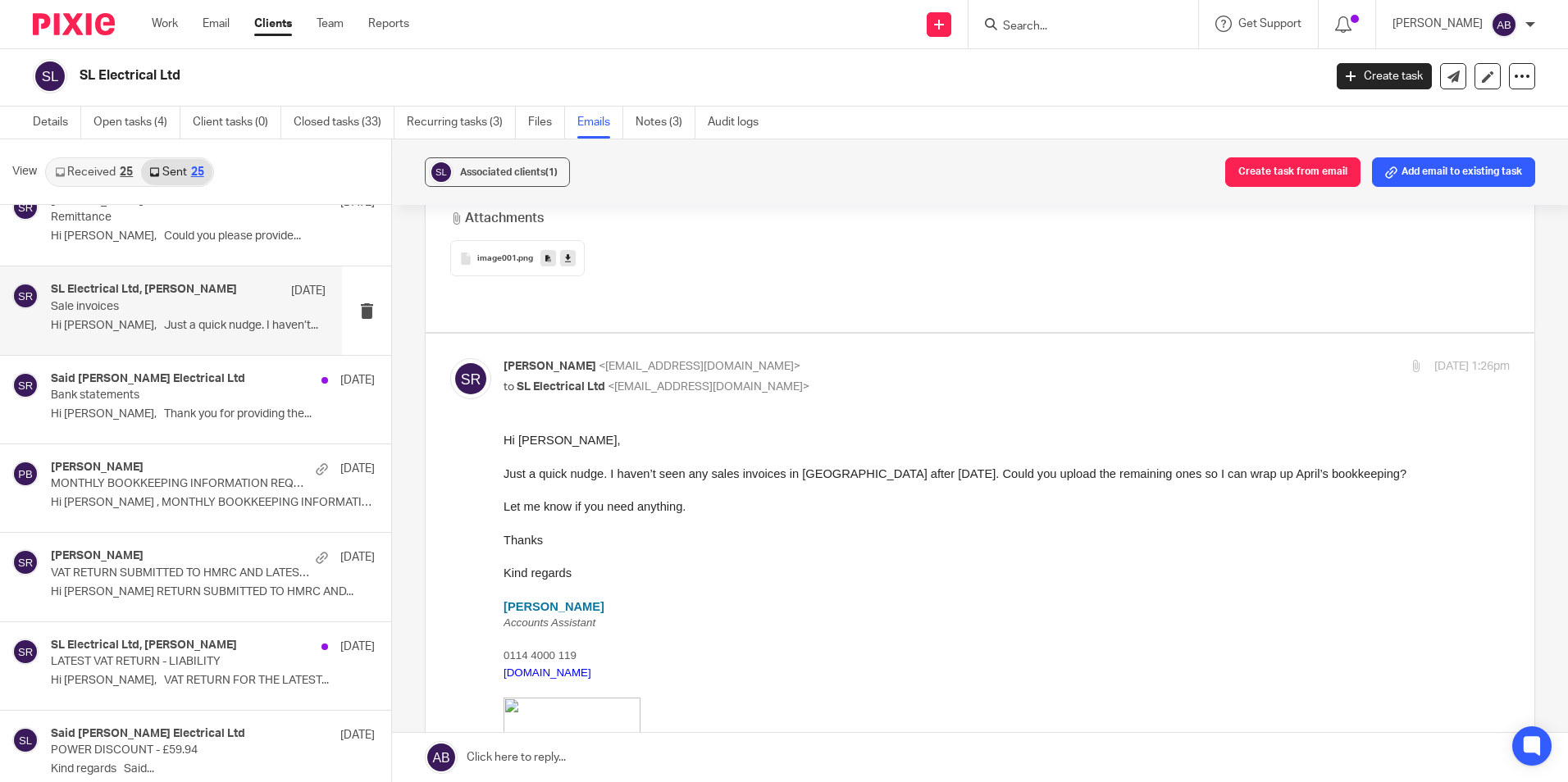 scroll, scrollTop: 0, scrollLeft: 0, axis: both 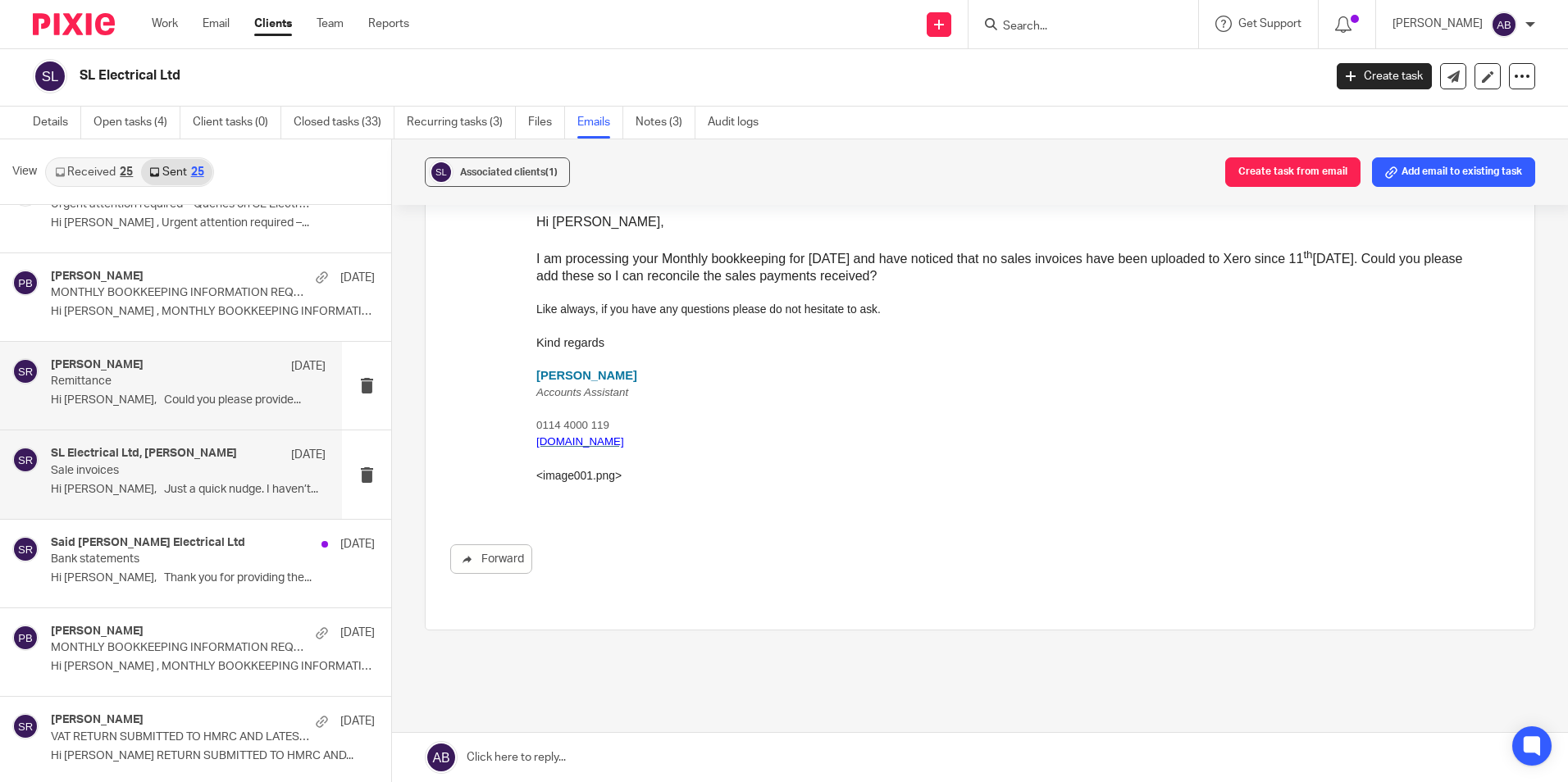 click on "Hi [PERSON_NAME],     Could you please provide..." at bounding box center (188, 400) 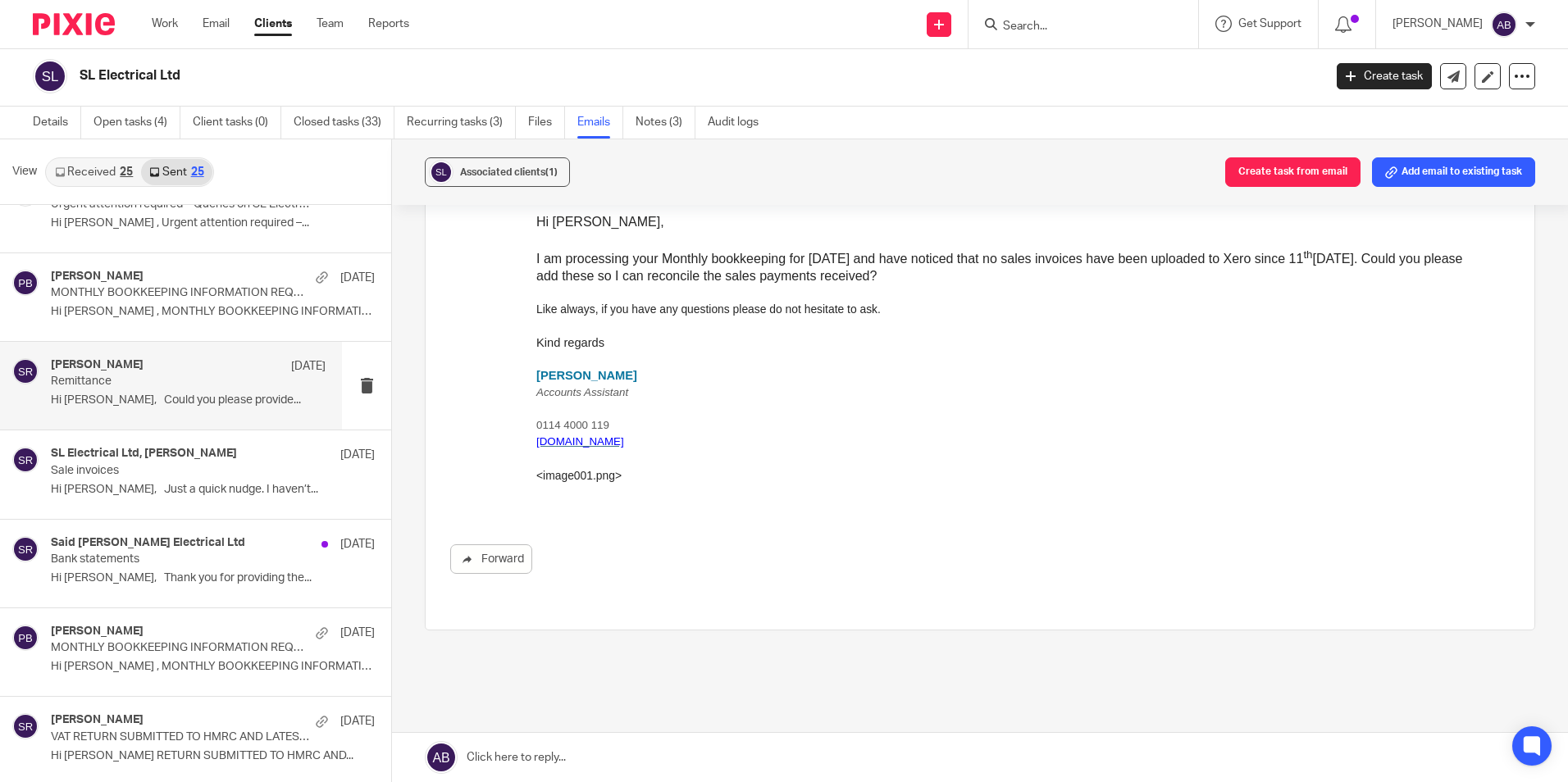 scroll, scrollTop: 0, scrollLeft: 0, axis: both 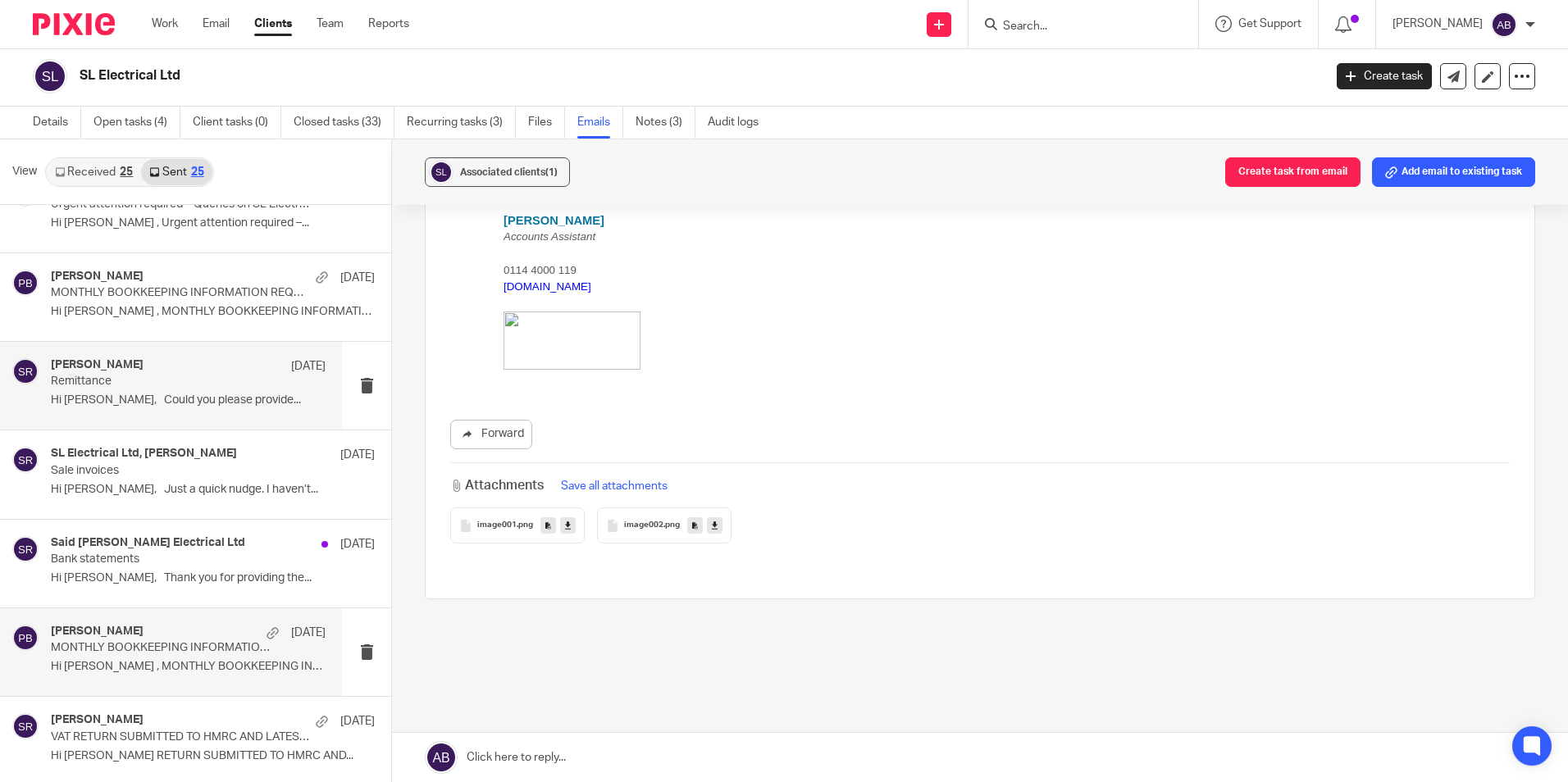 click on "[PERSON_NAME]
[DATE]   MONTHLY BOOKKEEPING INFORMATION REQUEST   Hi [PERSON_NAME] ,     MONTHLY BOOKKEEPING INFORMATION..." at bounding box center [188, 652] 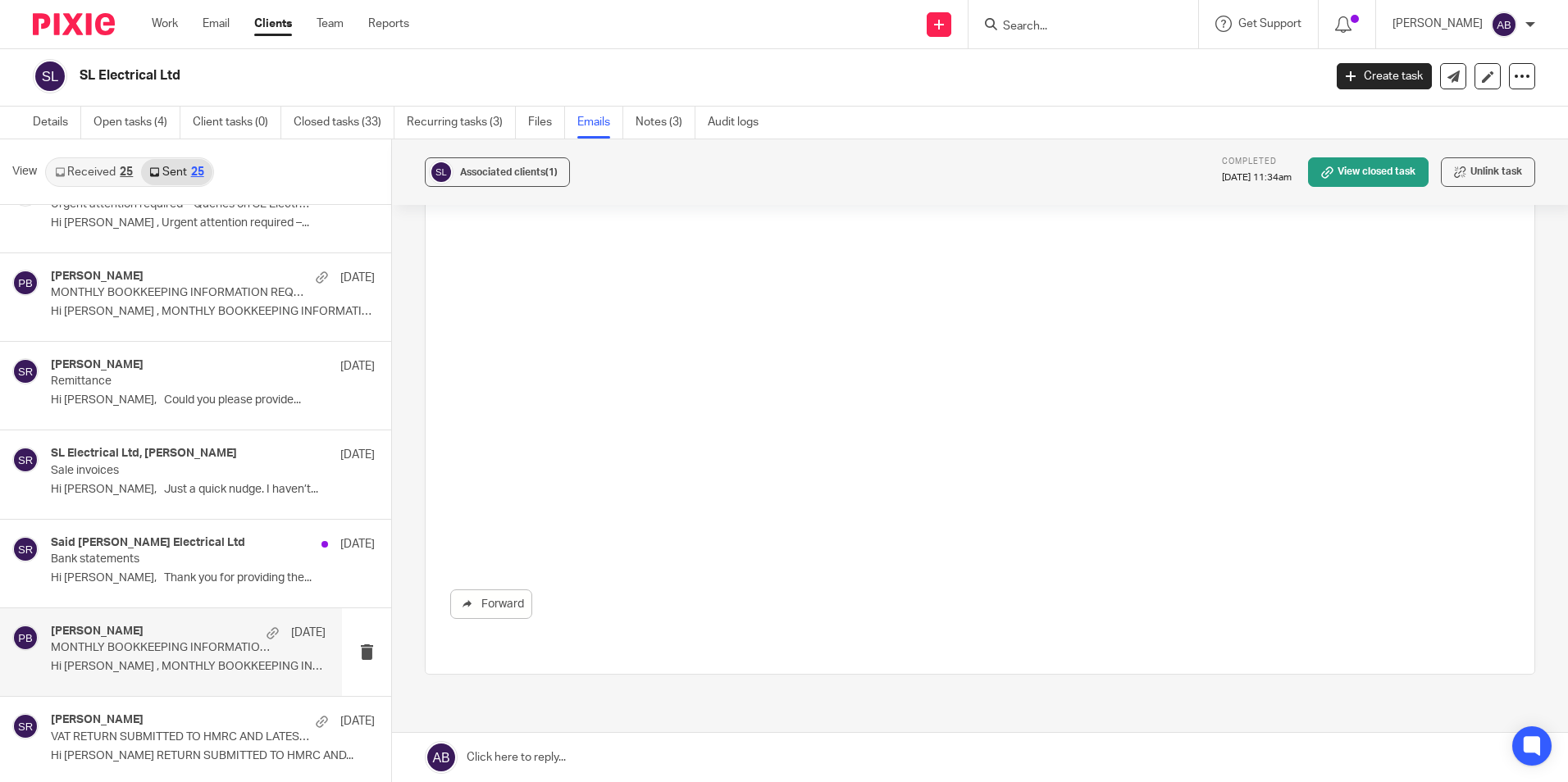 scroll, scrollTop: 0, scrollLeft: 0, axis: both 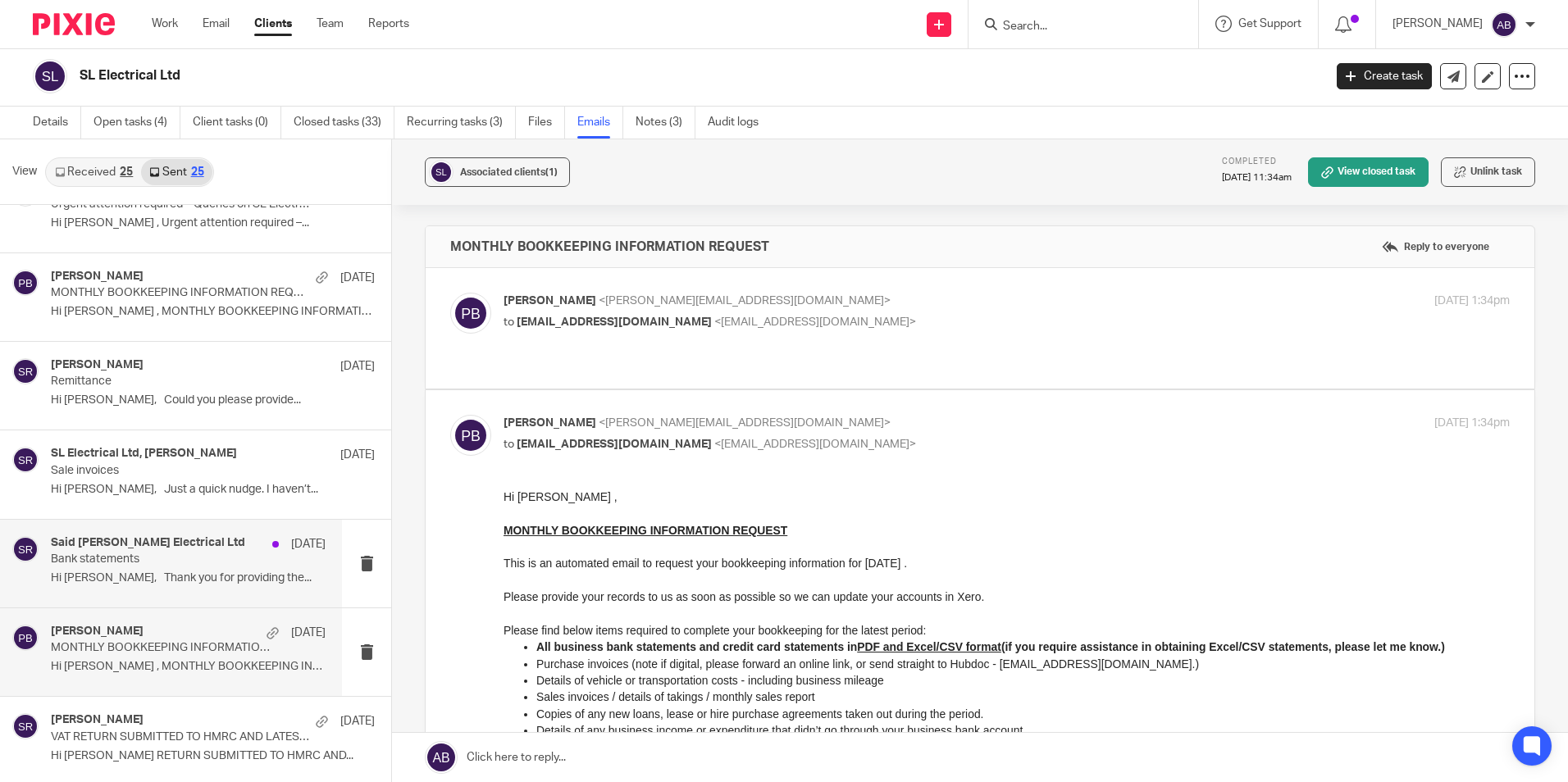 click on "Bank statements" at bounding box center (161, 559) 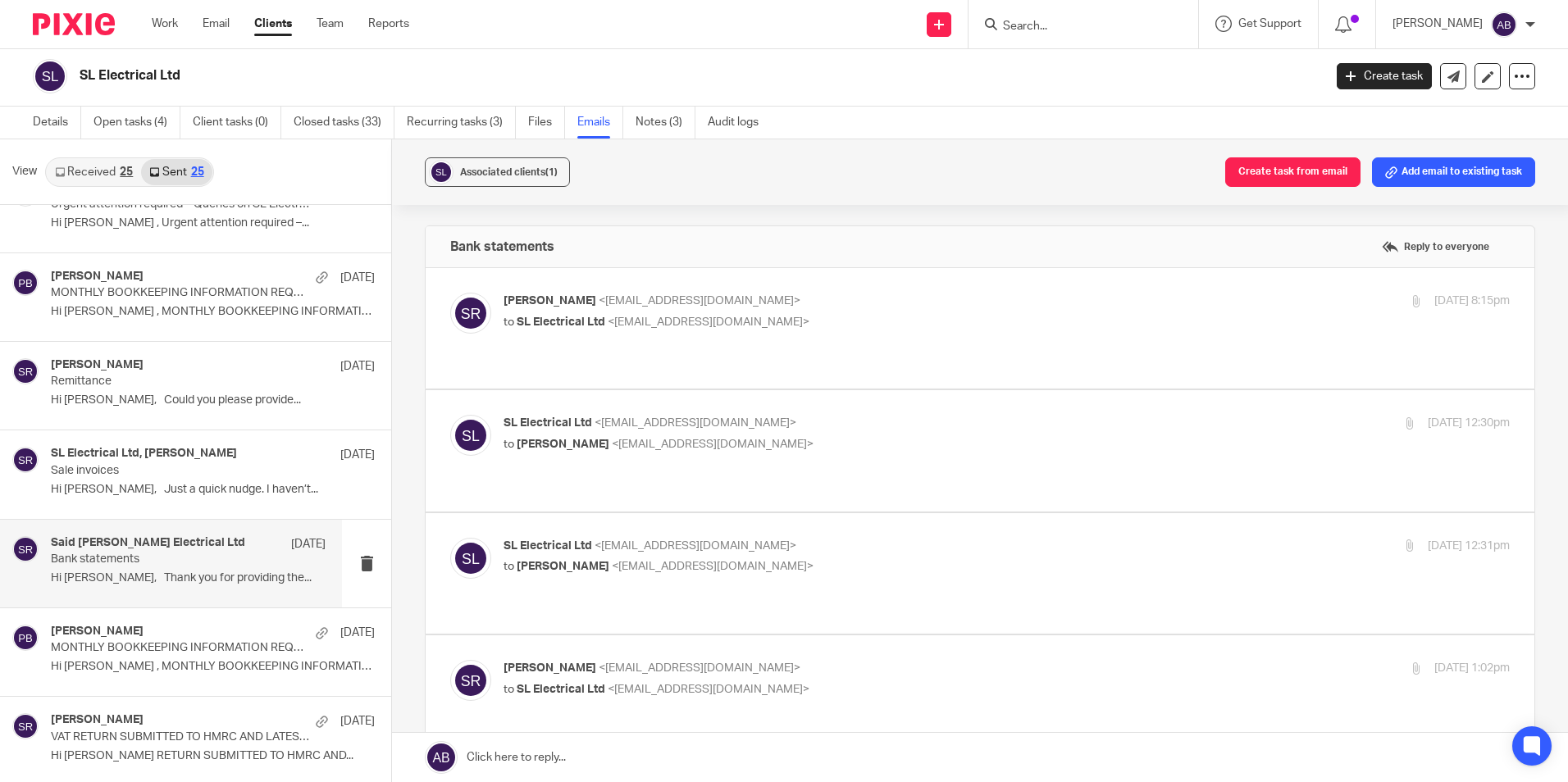 scroll, scrollTop: 0, scrollLeft: 0, axis: both 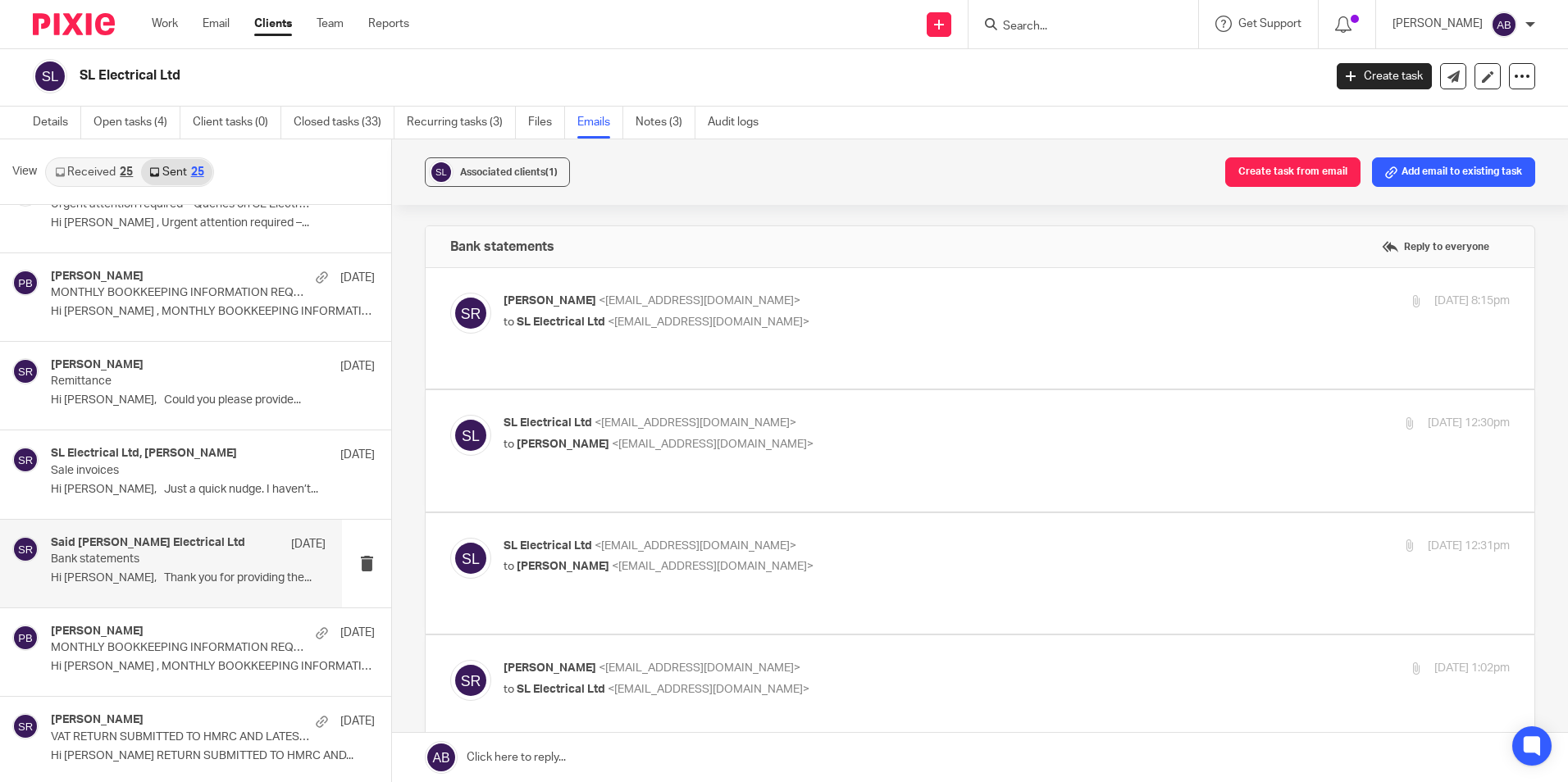 click on "[PERSON_NAME]
<[EMAIL_ADDRESS][DOMAIN_NAME]>   to
SL Electrical Ltd
<[EMAIL_ADDRESS][DOMAIN_NAME]>" at bounding box center (839, 311) 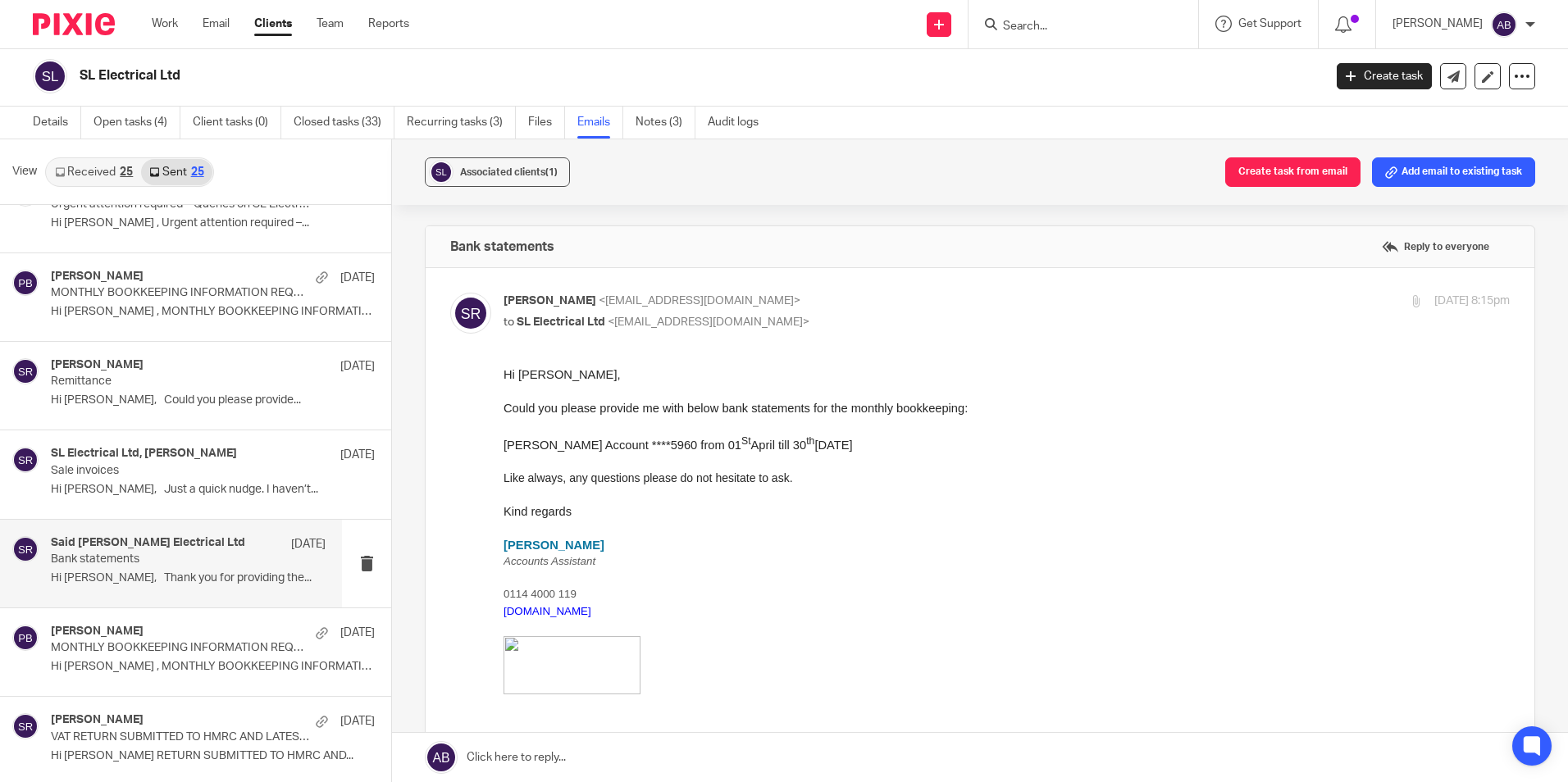 scroll, scrollTop: 0, scrollLeft: 0, axis: both 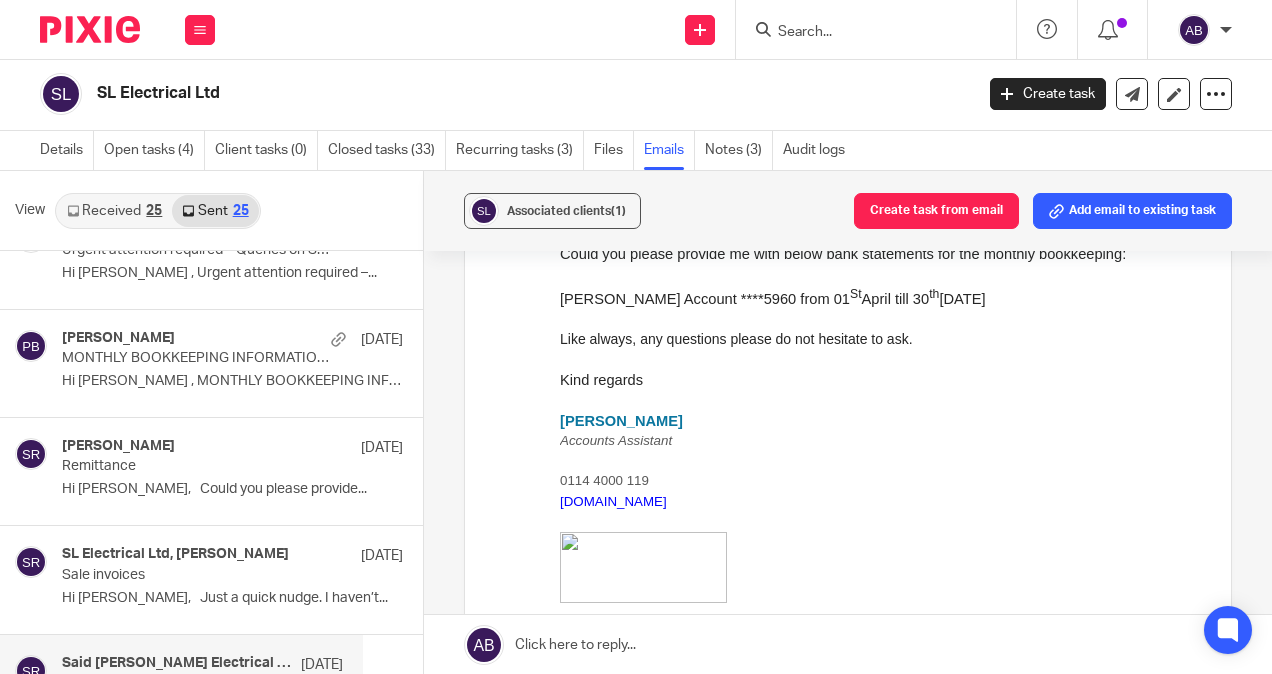 click on "SL Electrical Ltd" at bounding box center [500, 94] 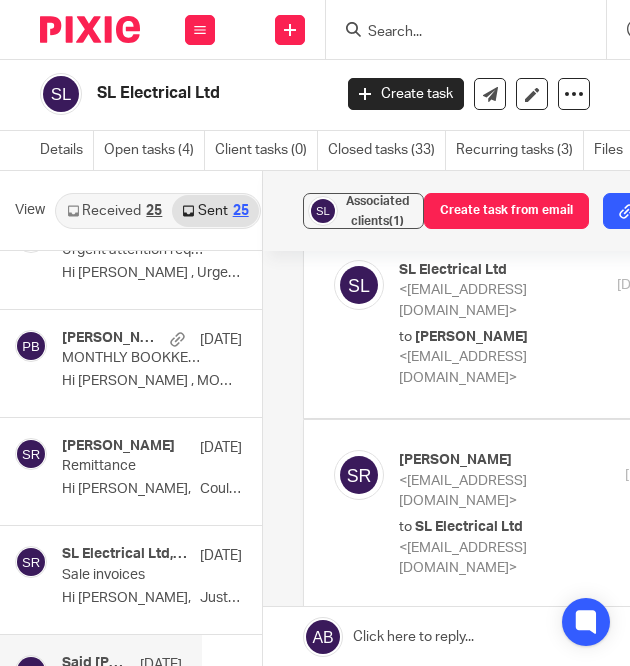 scroll, scrollTop: 1141, scrollLeft: 0, axis: vertical 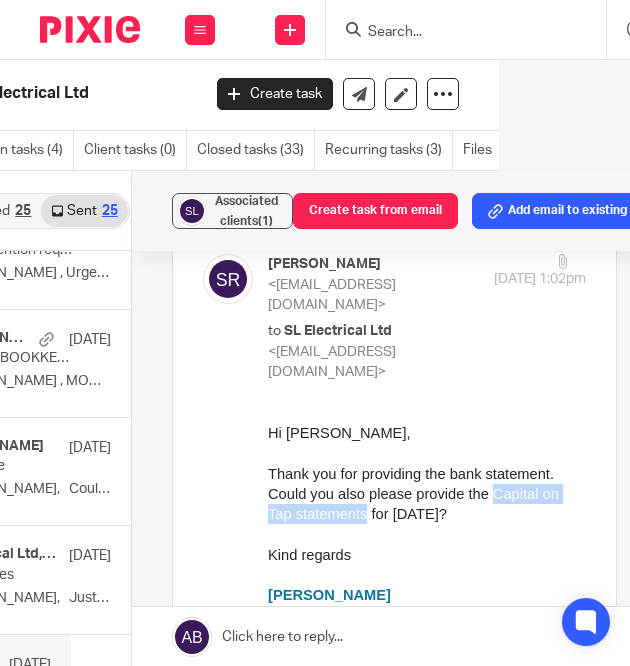 drag, startPoint x: 491, startPoint y: 496, endPoint x: 363, endPoint y: 515, distance: 129.40247 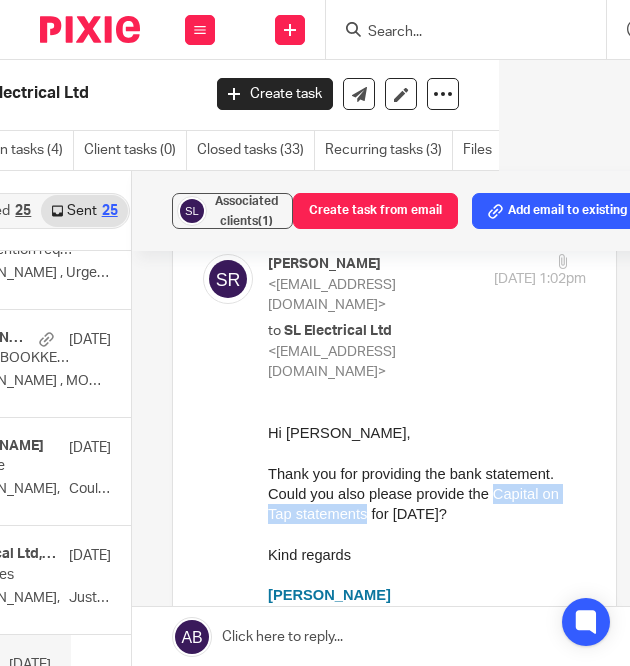 copy on "Capital on Tap statements" 